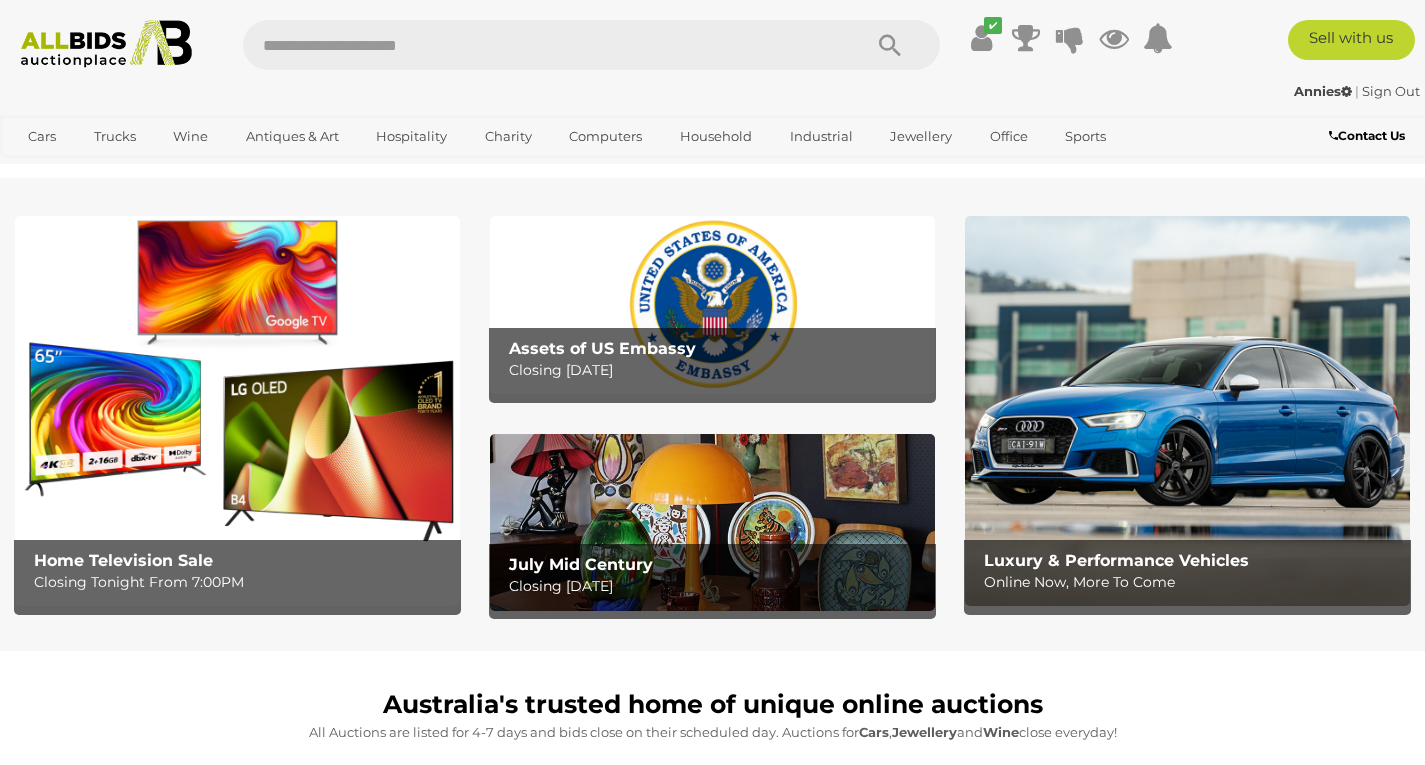 scroll, scrollTop: 0, scrollLeft: 0, axis: both 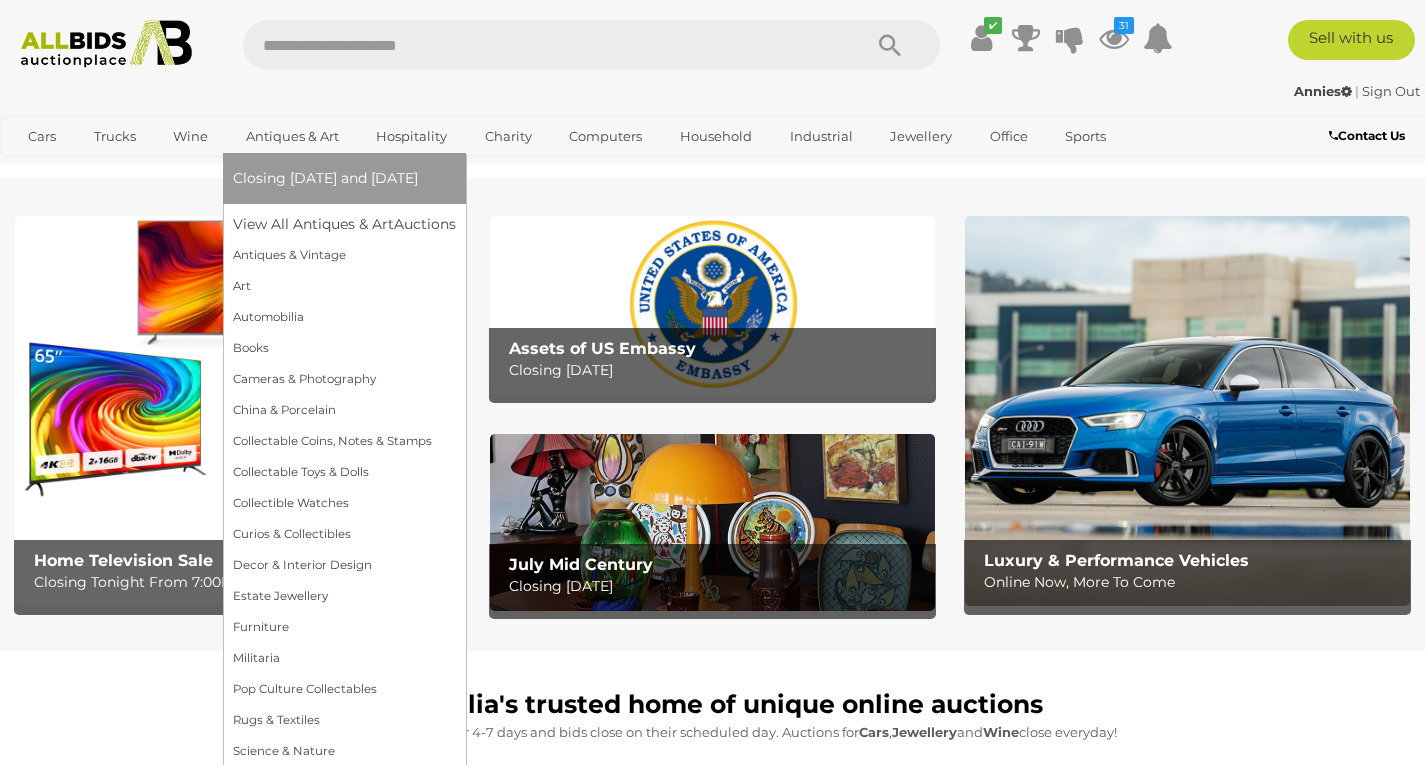 click on "Closing [DATE] and [DATE]" at bounding box center (325, 178) 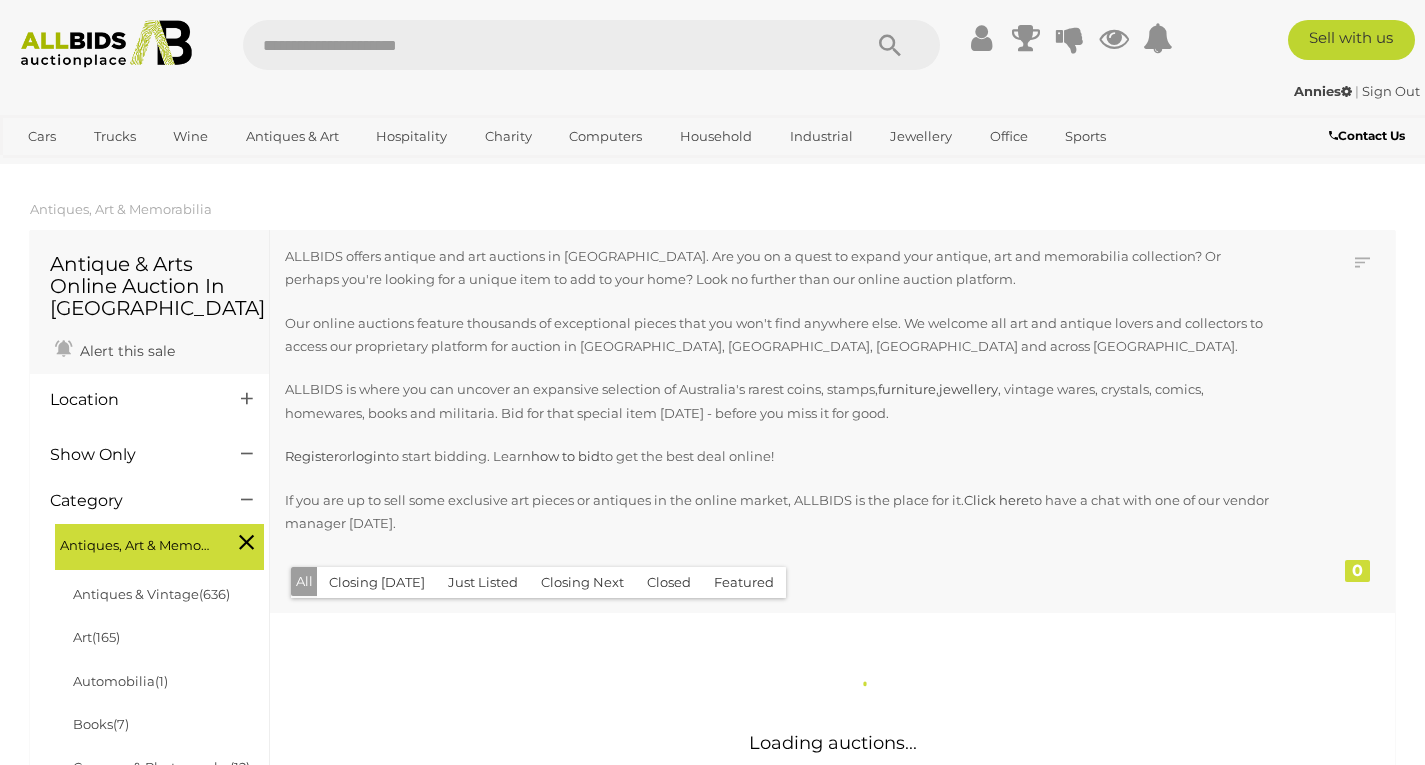 scroll, scrollTop: 0, scrollLeft: 0, axis: both 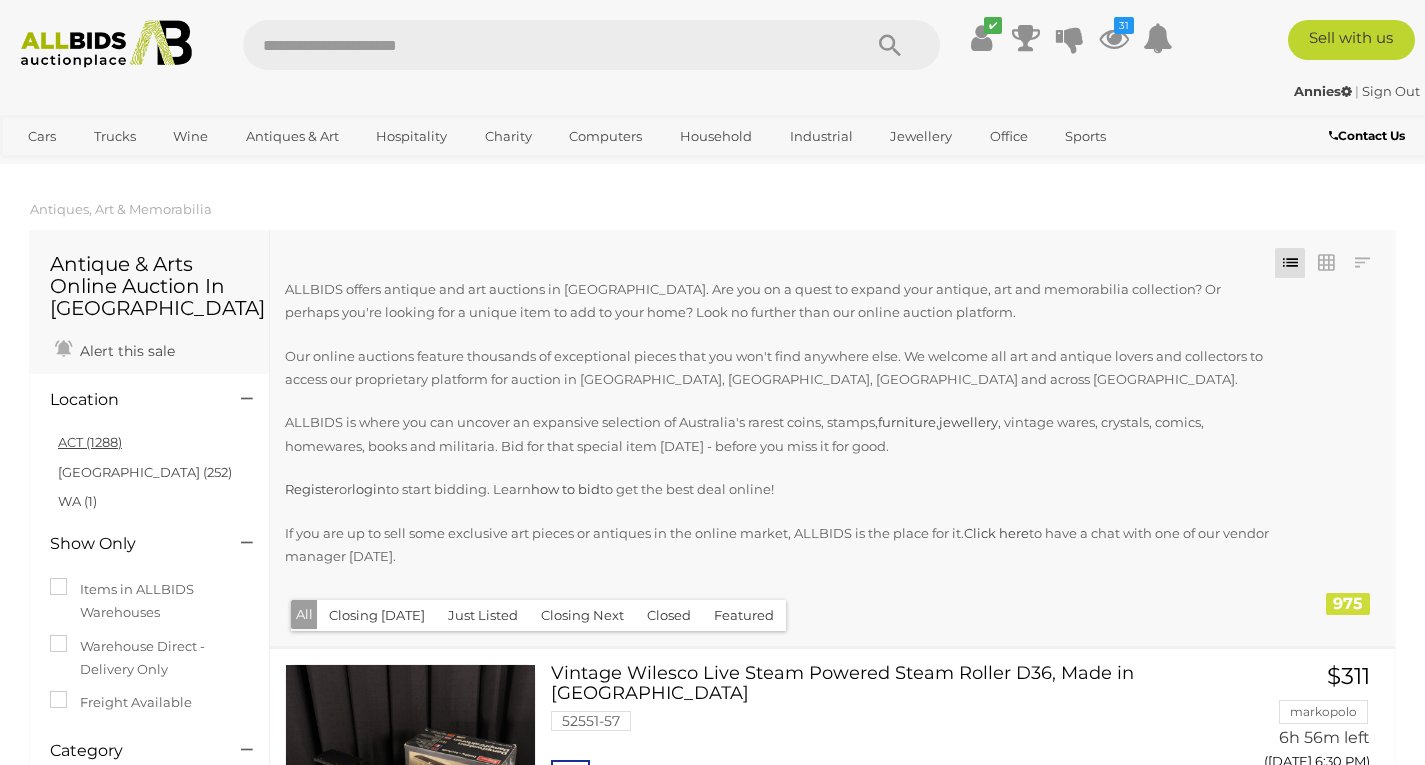 click on "ACT (1288)" at bounding box center [90, 442] 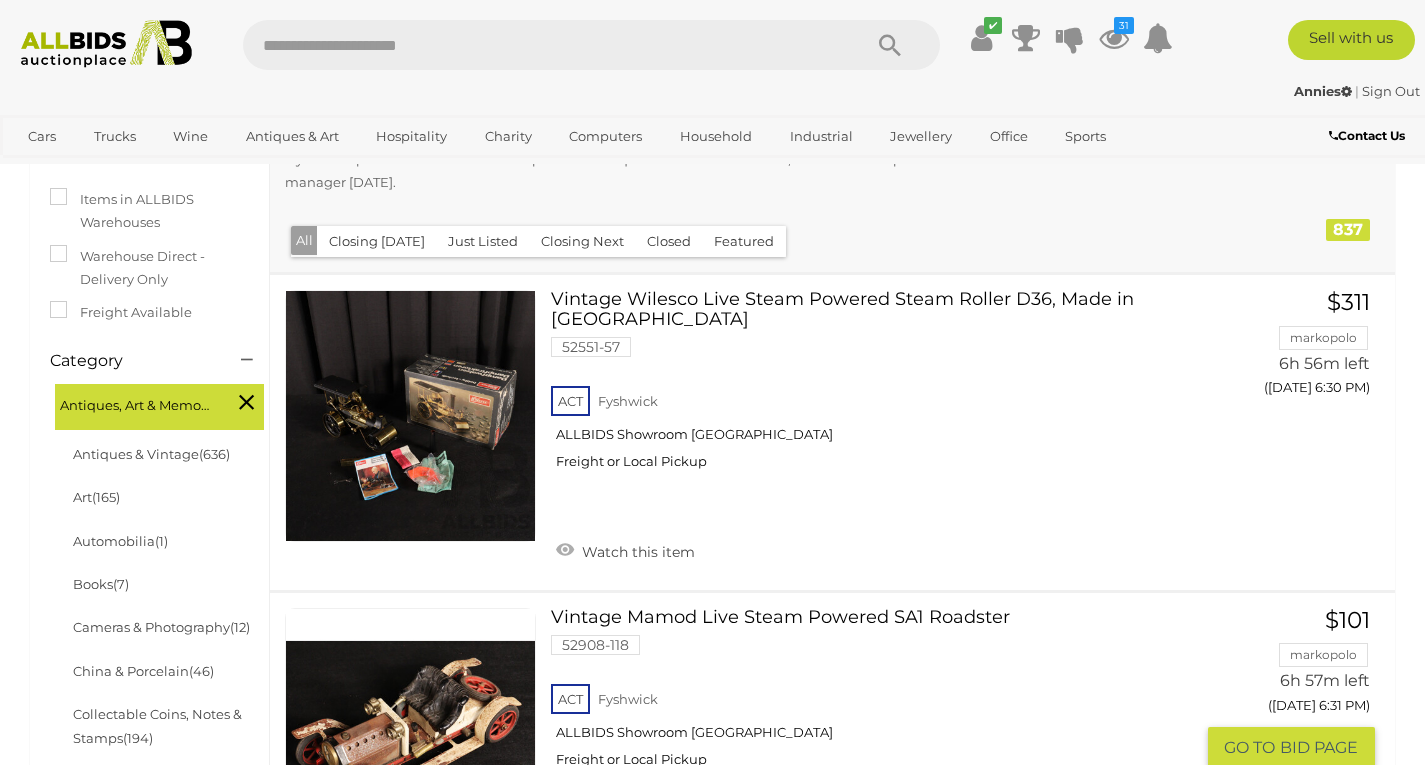 scroll, scrollTop: 400, scrollLeft: 0, axis: vertical 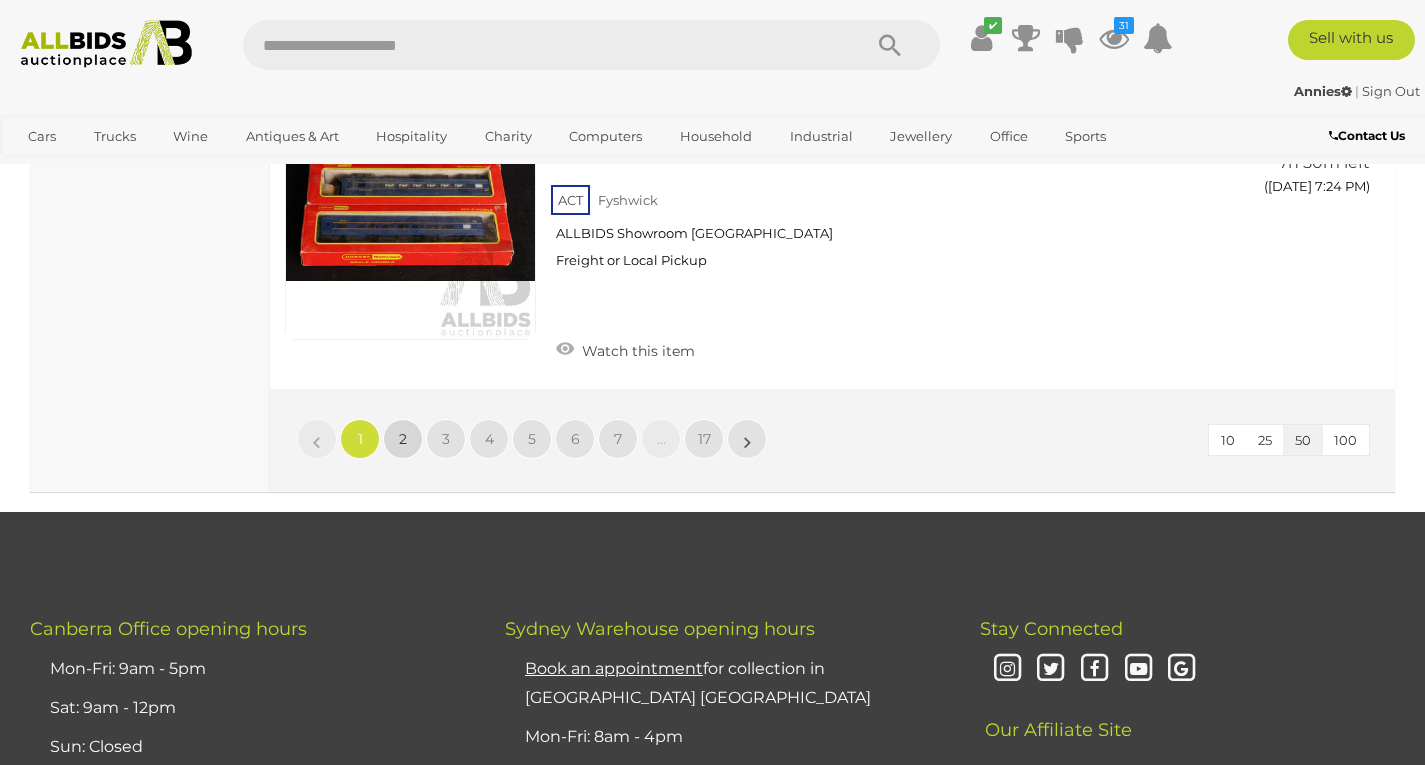 click on "2" at bounding box center [403, 439] 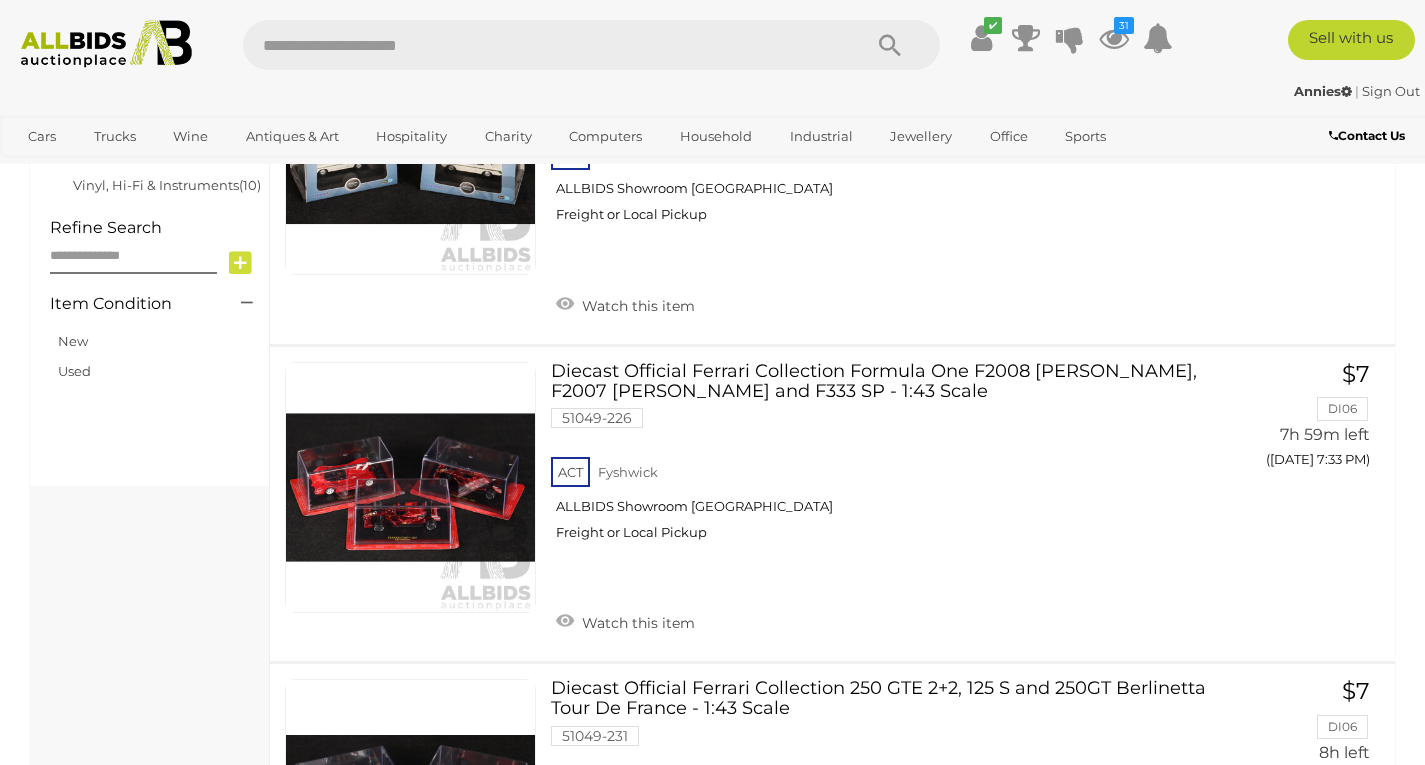 scroll, scrollTop: 1629, scrollLeft: 0, axis: vertical 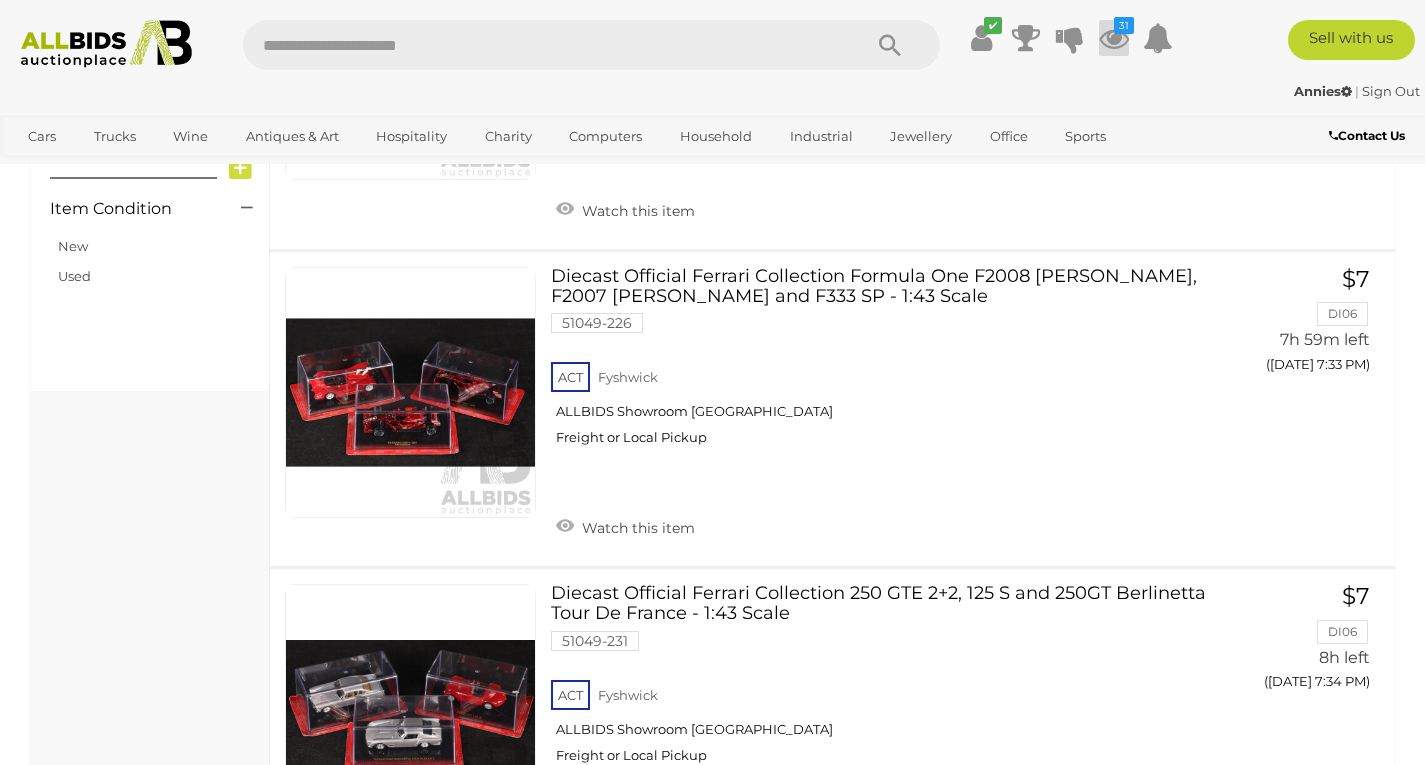 click at bounding box center [1114, 38] 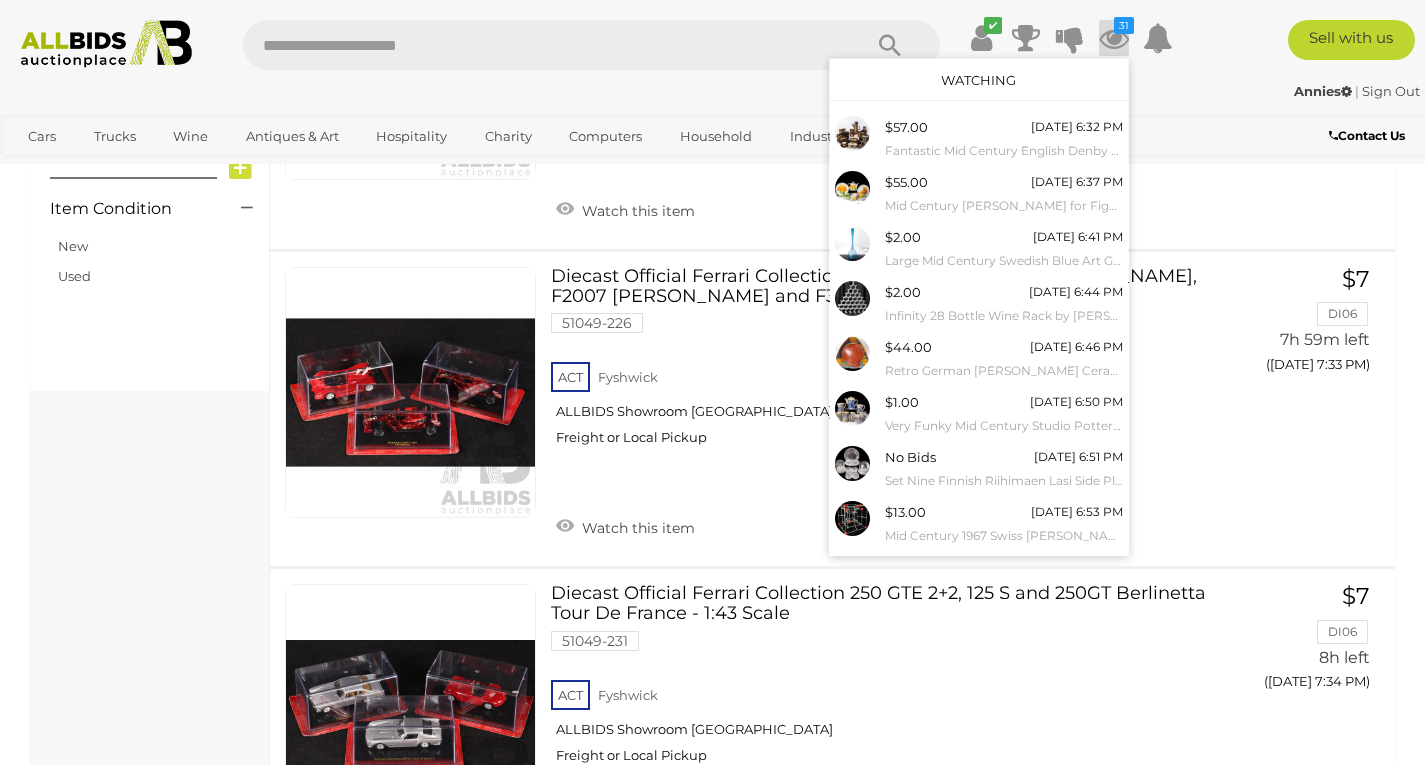 click at bounding box center [410, 54] 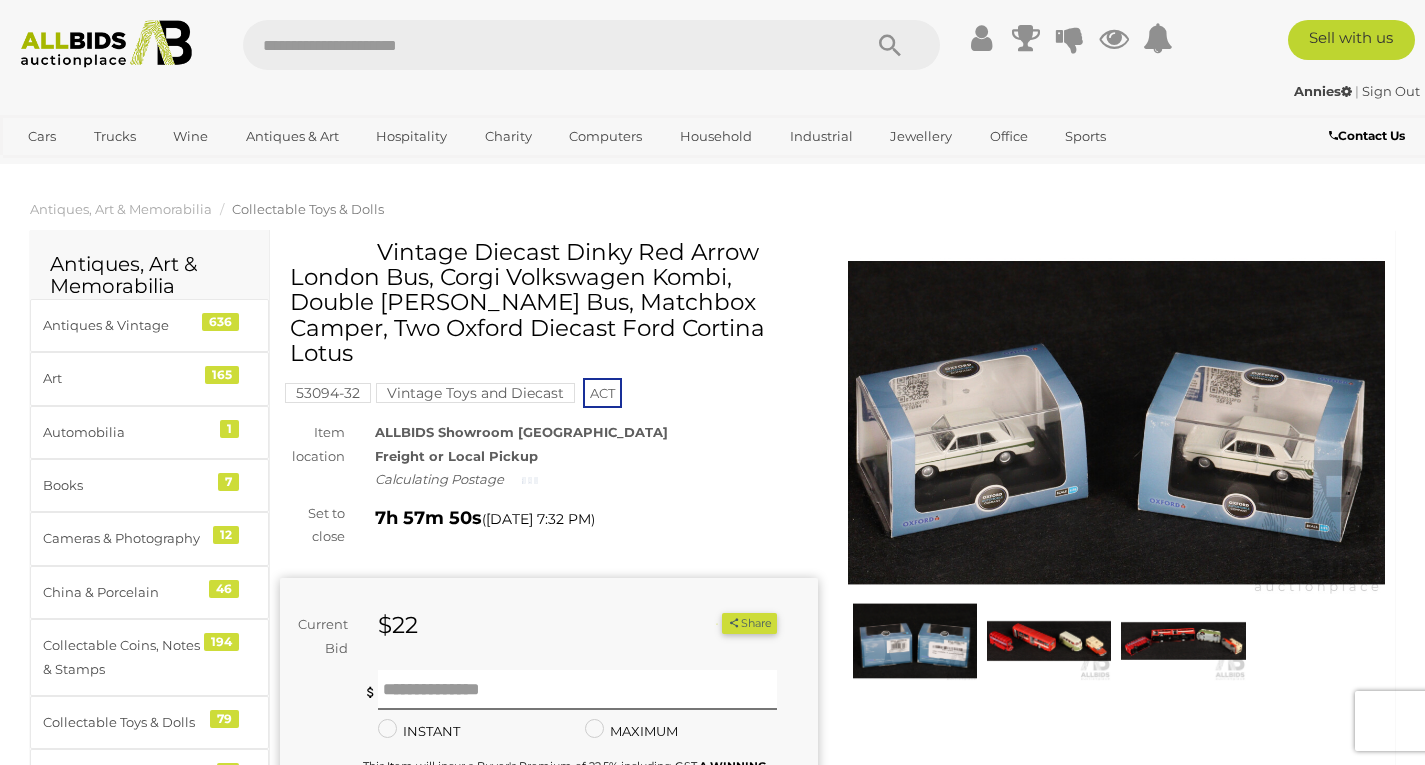 scroll, scrollTop: 0, scrollLeft: 0, axis: both 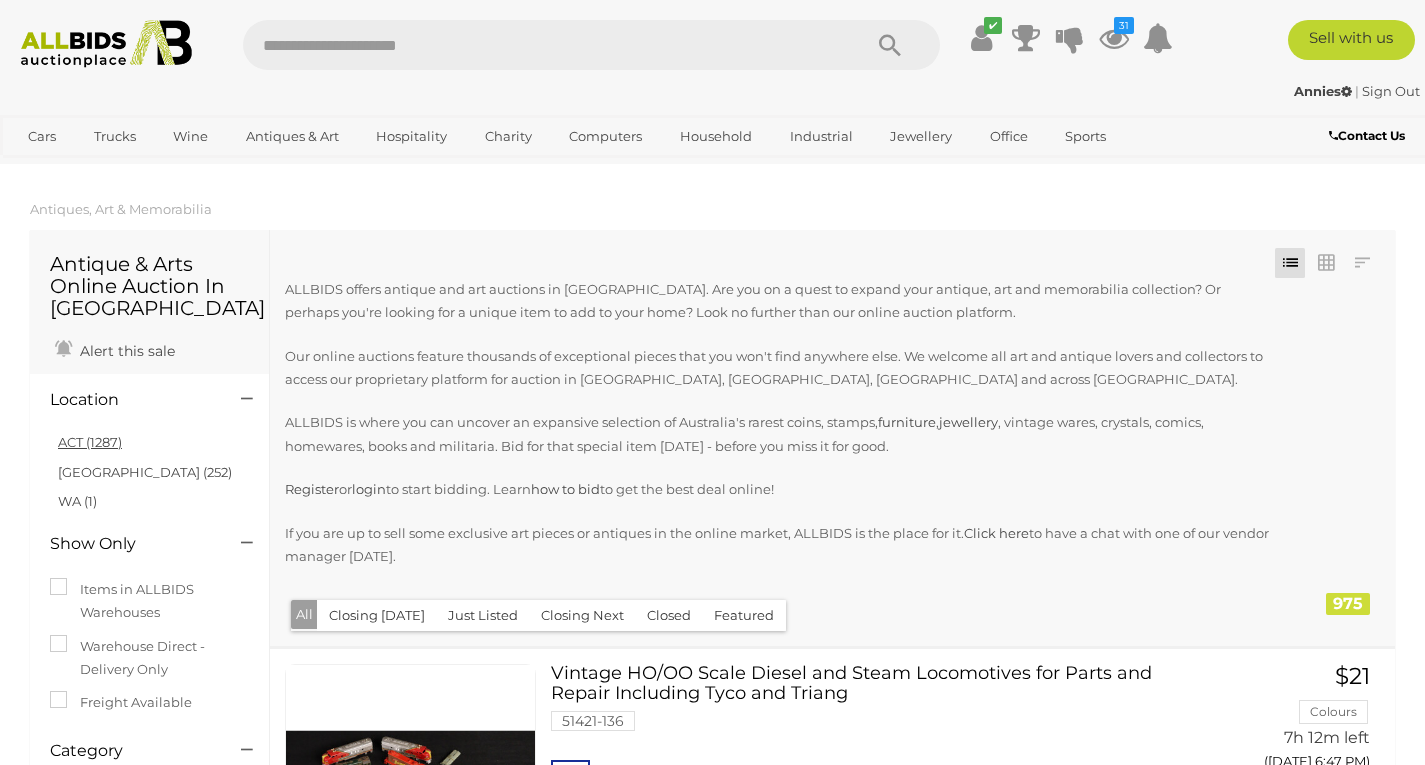 click on "ACT (1287)" at bounding box center [90, 442] 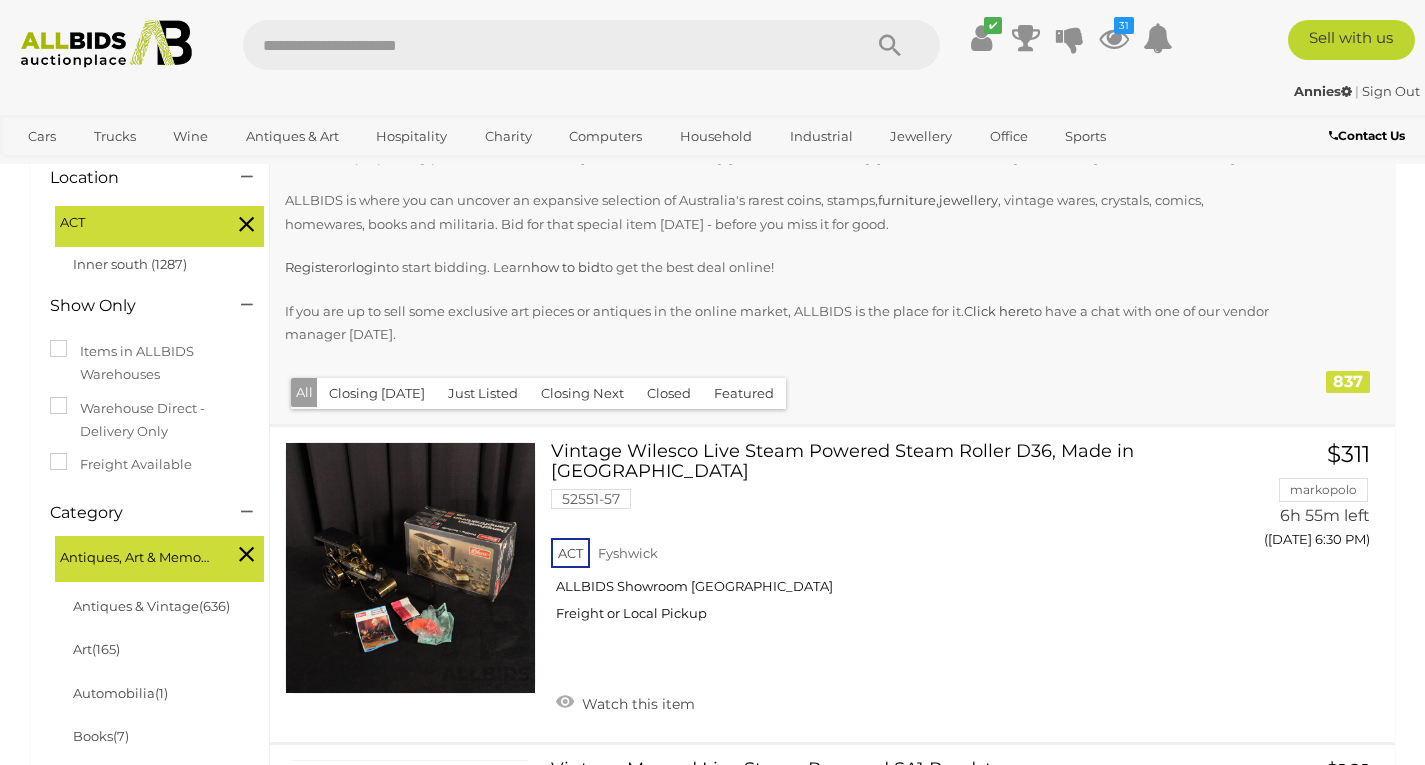 scroll, scrollTop: 100, scrollLeft: 0, axis: vertical 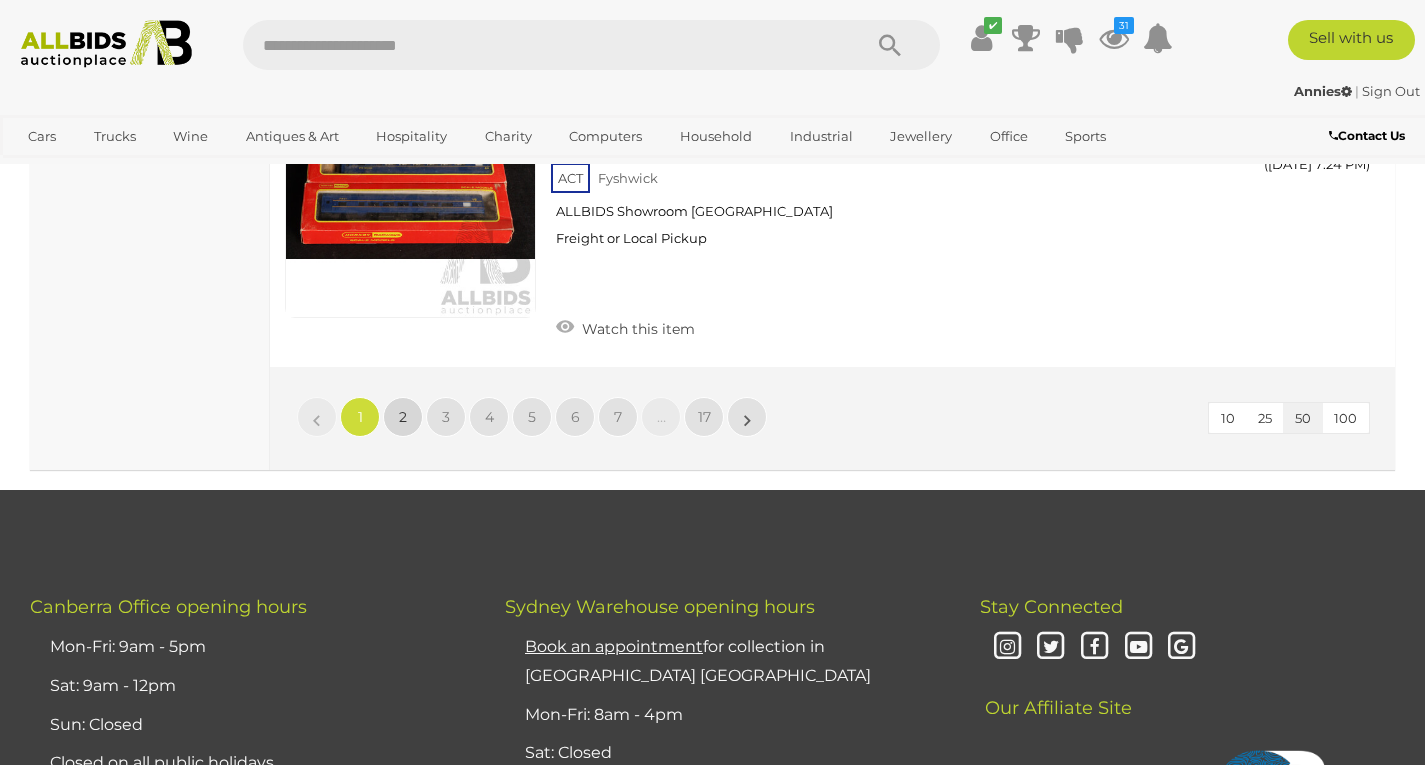 click on "2" at bounding box center [403, 417] 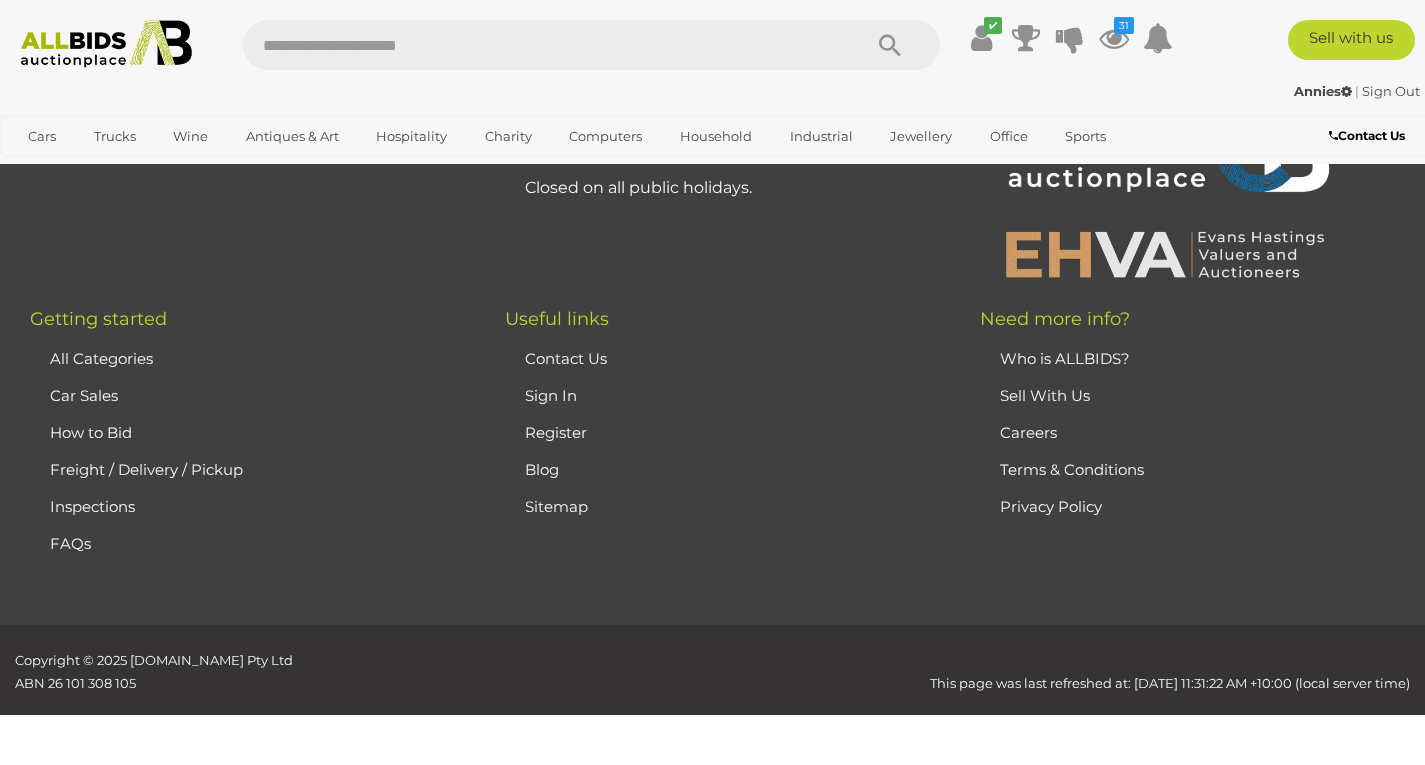 scroll, scrollTop: 446, scrollLeft: 0, axis: vertical 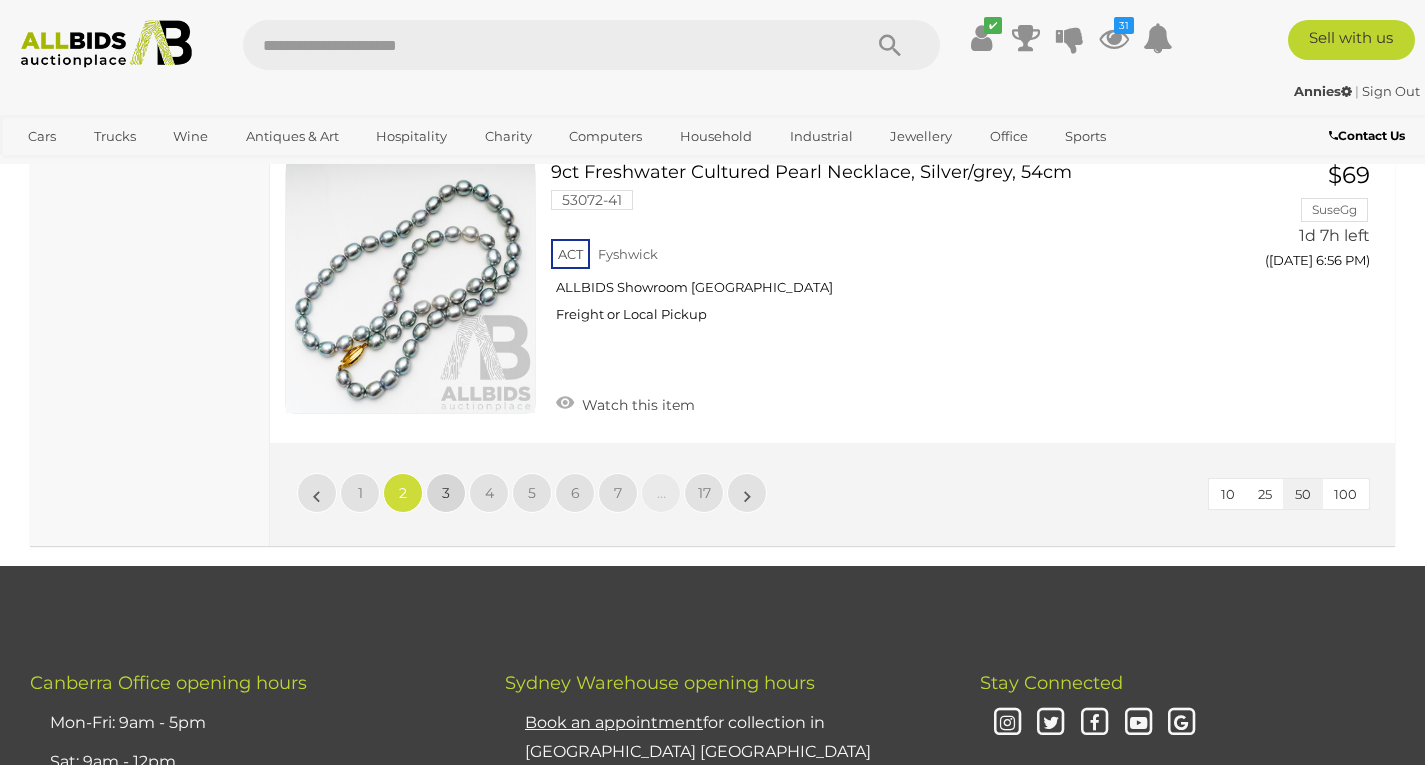 click on "3" at bounding box center (446, 493) 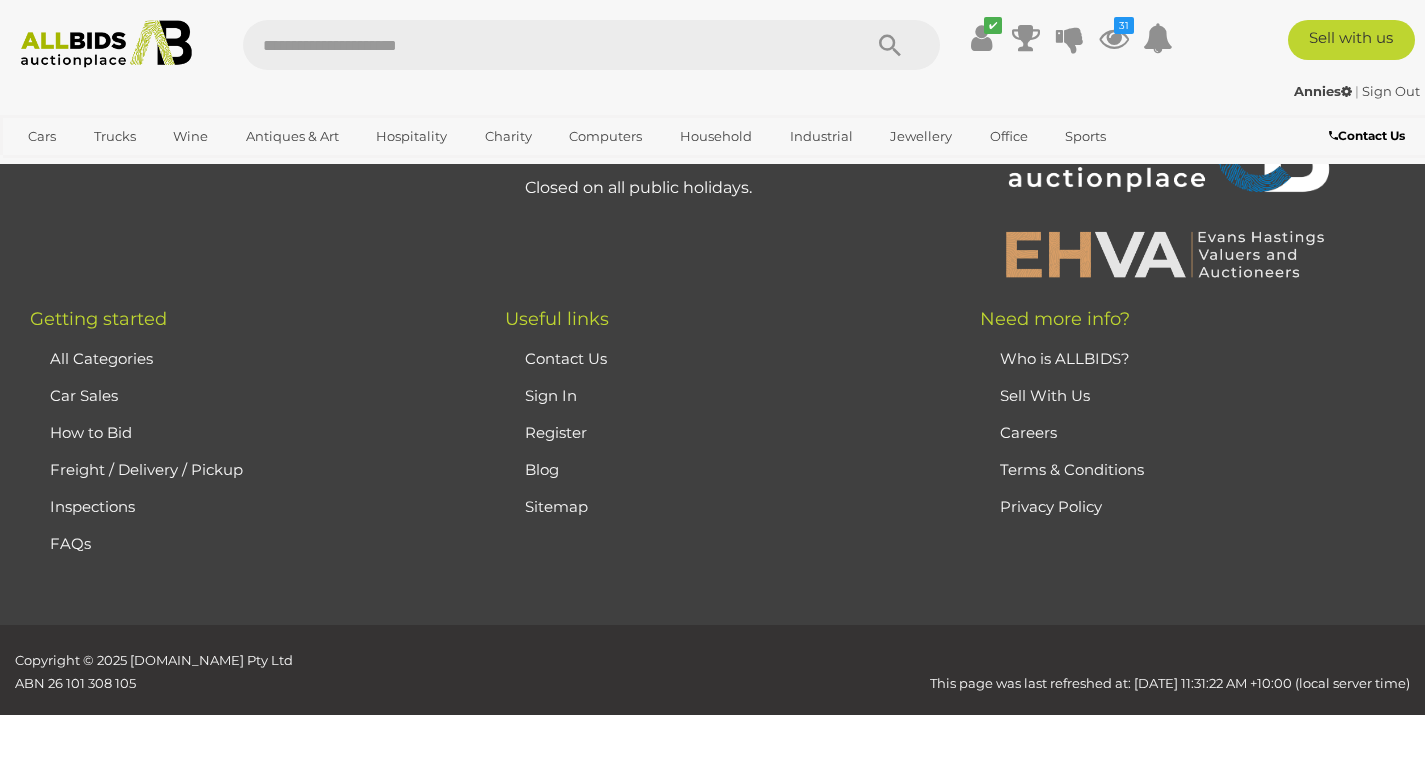 scroll, scrollTop: 446, scrollLeft: 0, axis: vertical 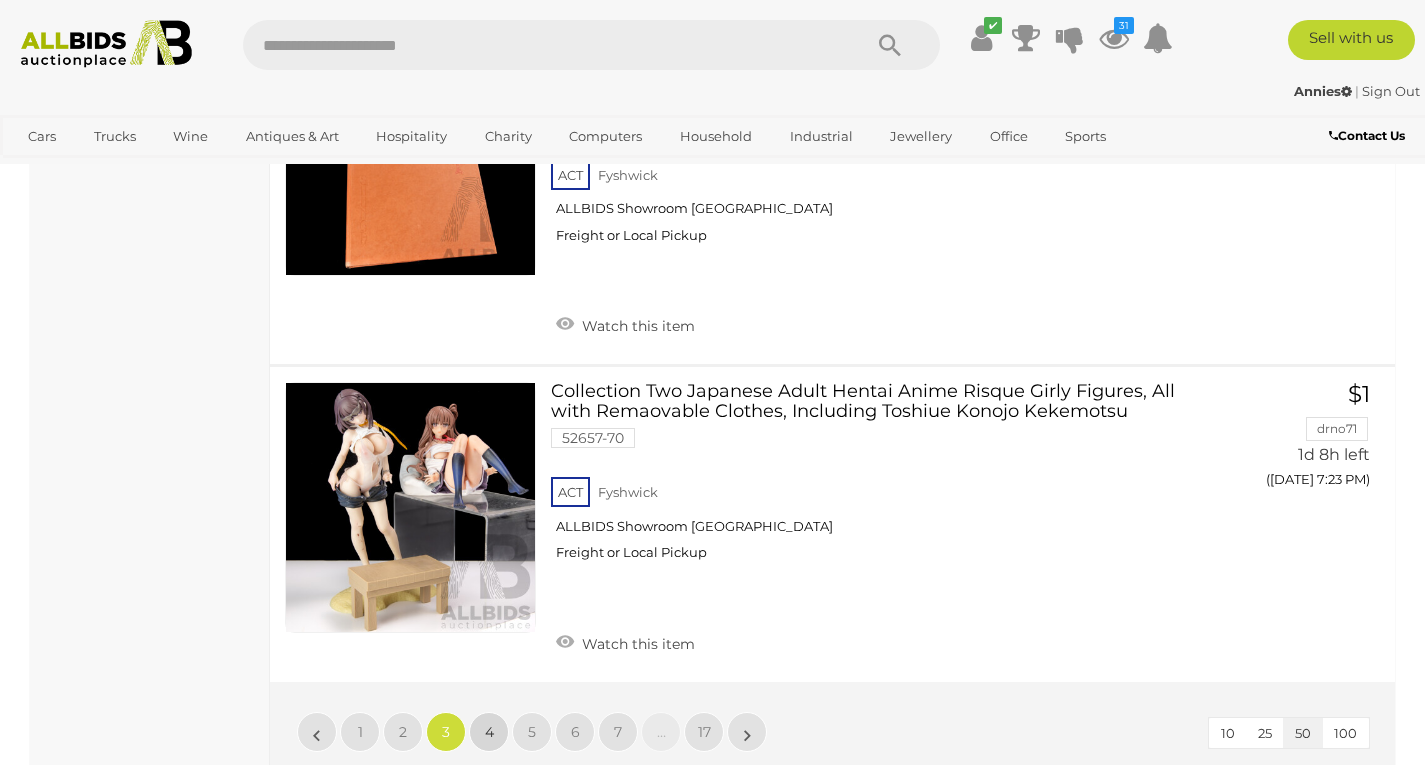 click on "4" at bounding box center (489, 732) 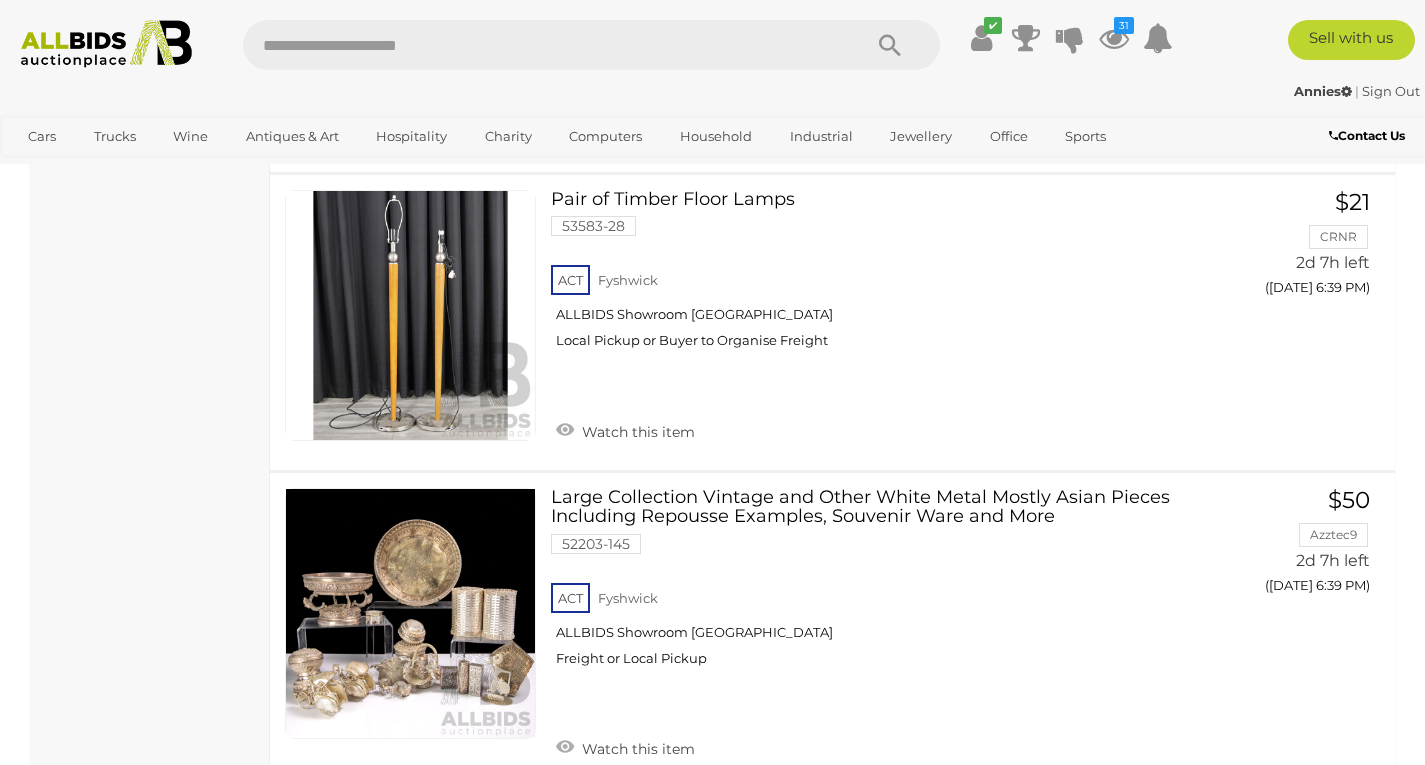 scroll, scrollTop: 446, scrollLeft: 0, axis: vertical 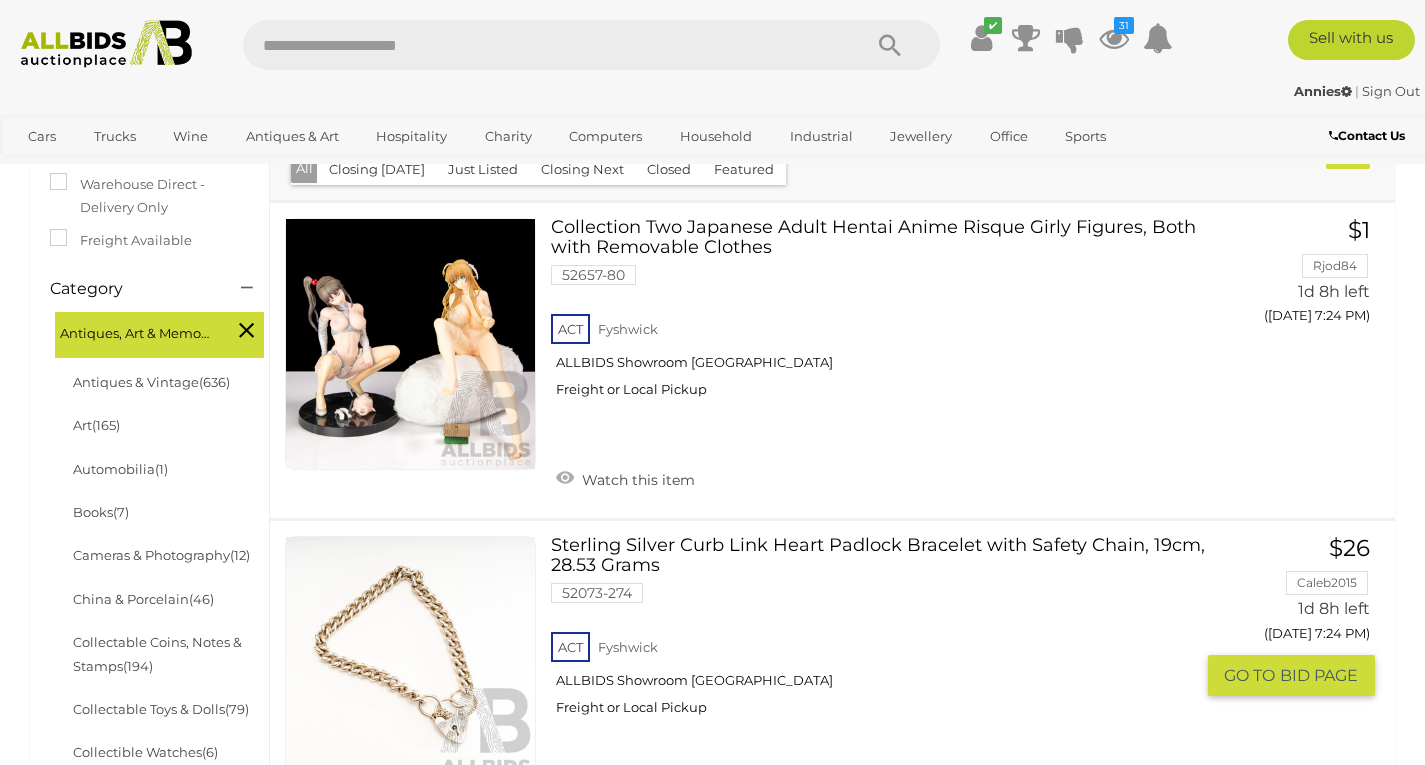 drag, startPoint x: 1273, startPoint y: 719, endPoint x: 1289, endPoint y: 683, distance: 39.39543 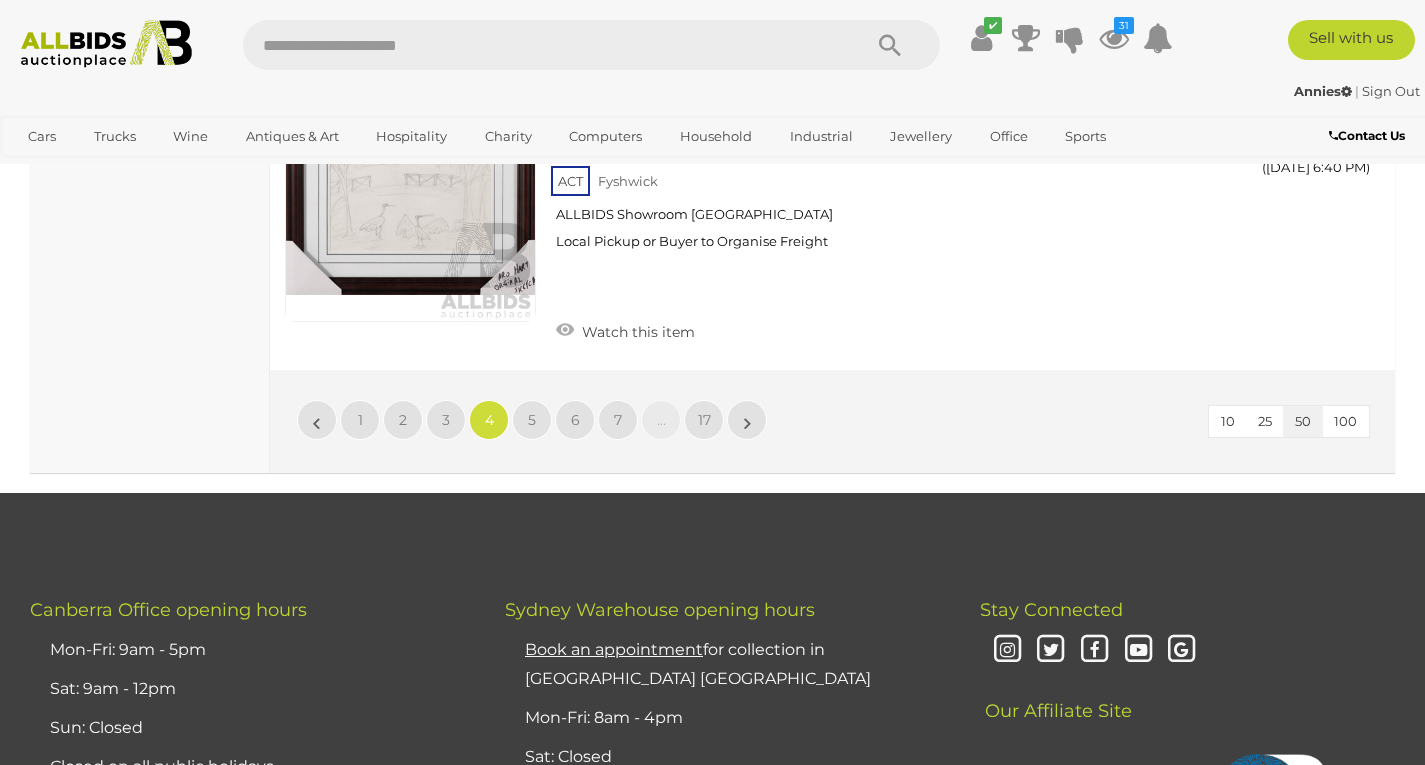 scroll, scrollTop: 15926, scrollLeft: 0, axis: vertical 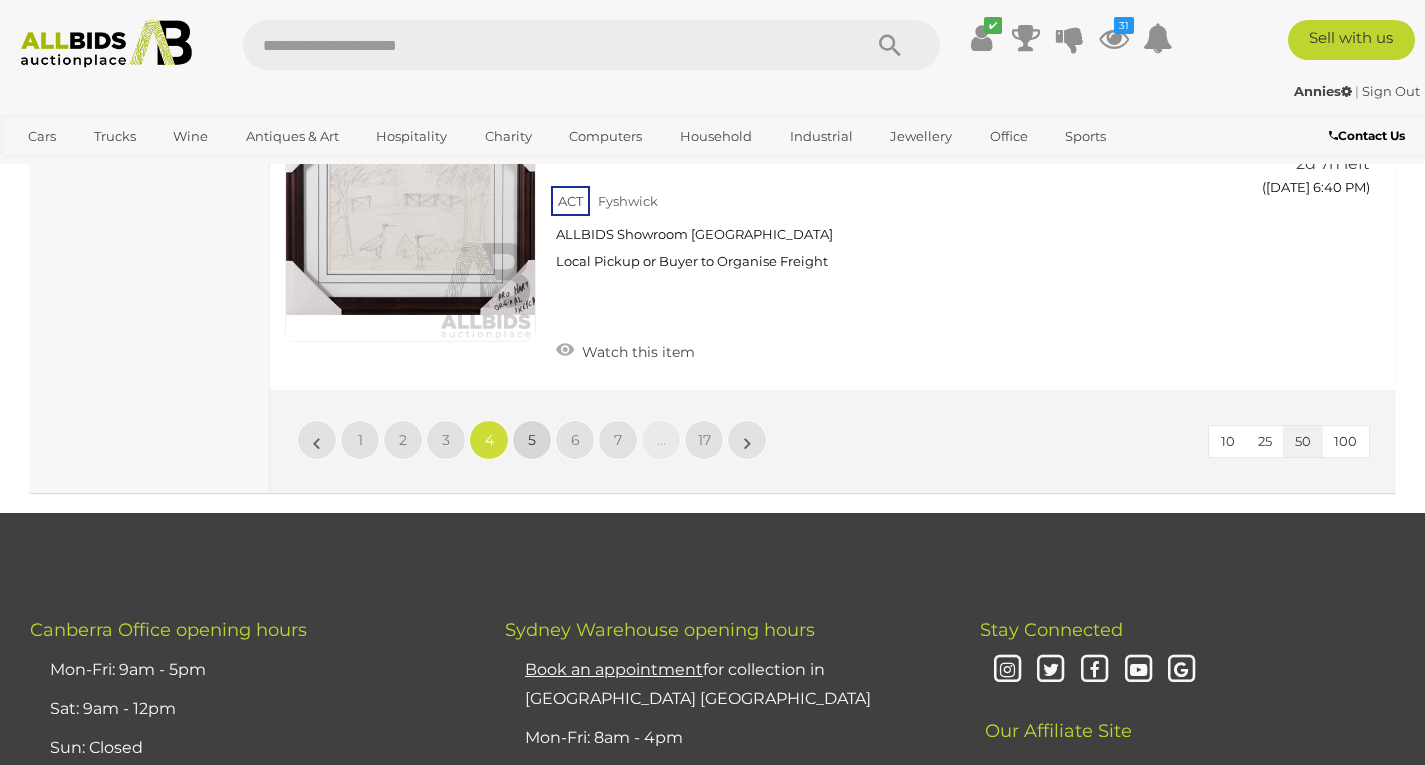 click on "5" at bounding box center [532, 440] 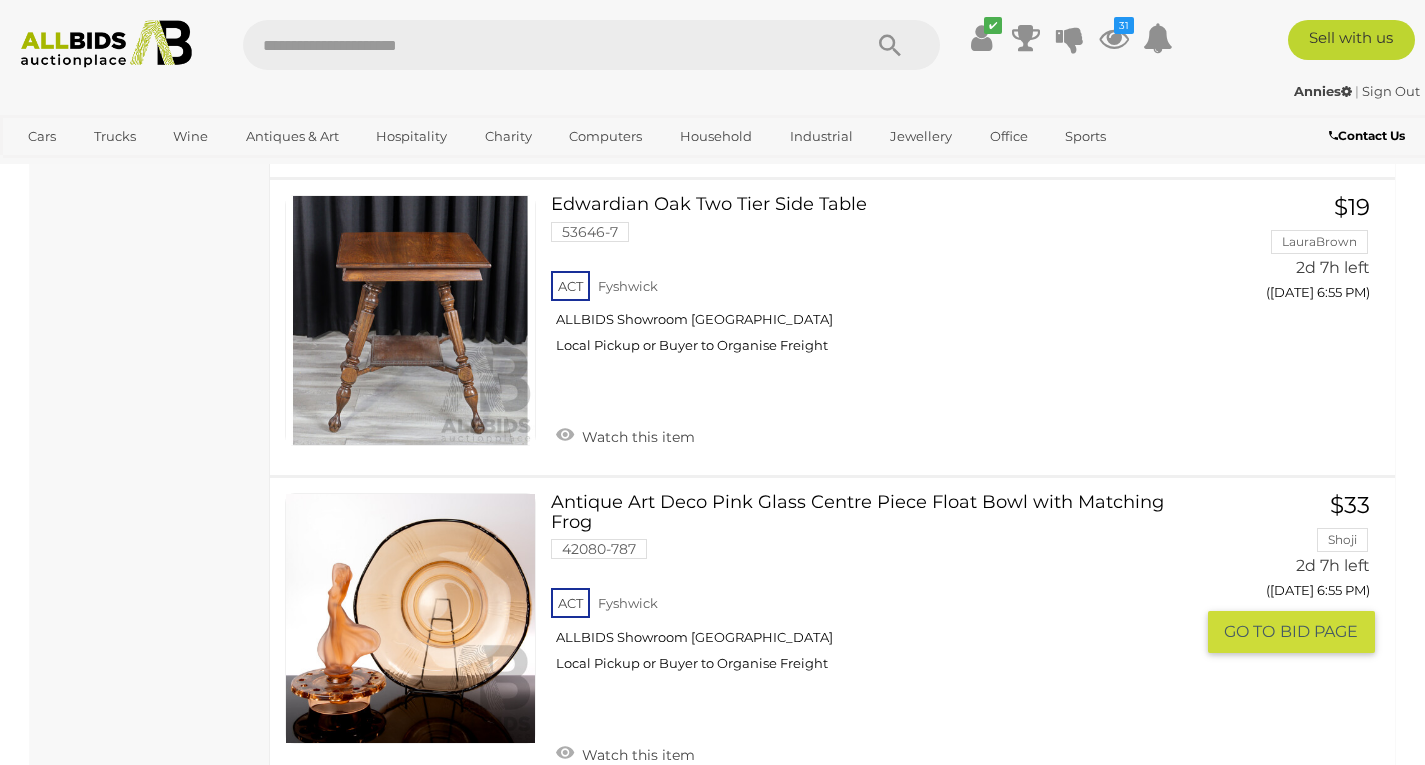scroll, scrollTop: 11151, scrollLeft: 0, axis: vertical 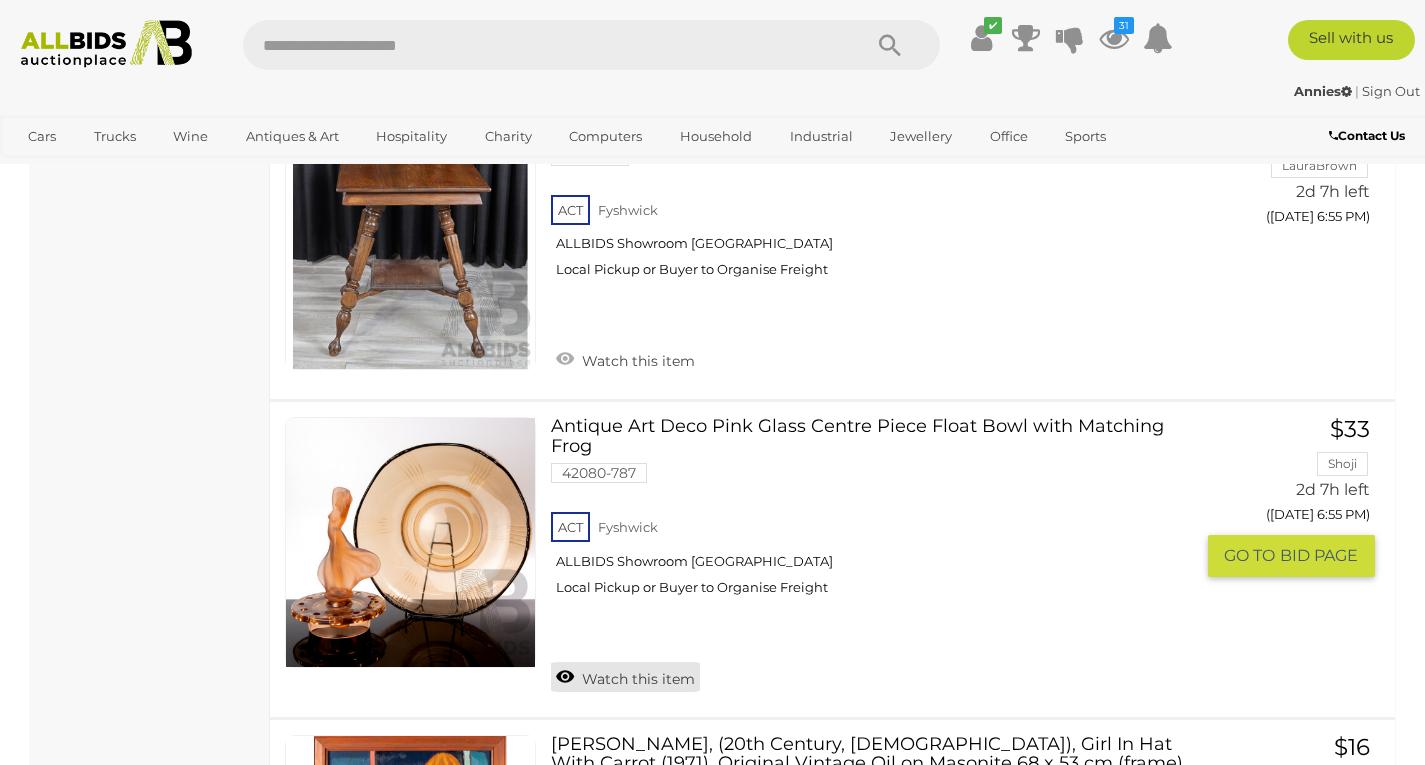 click on "Watch this item" at bounding box center (625, 677) 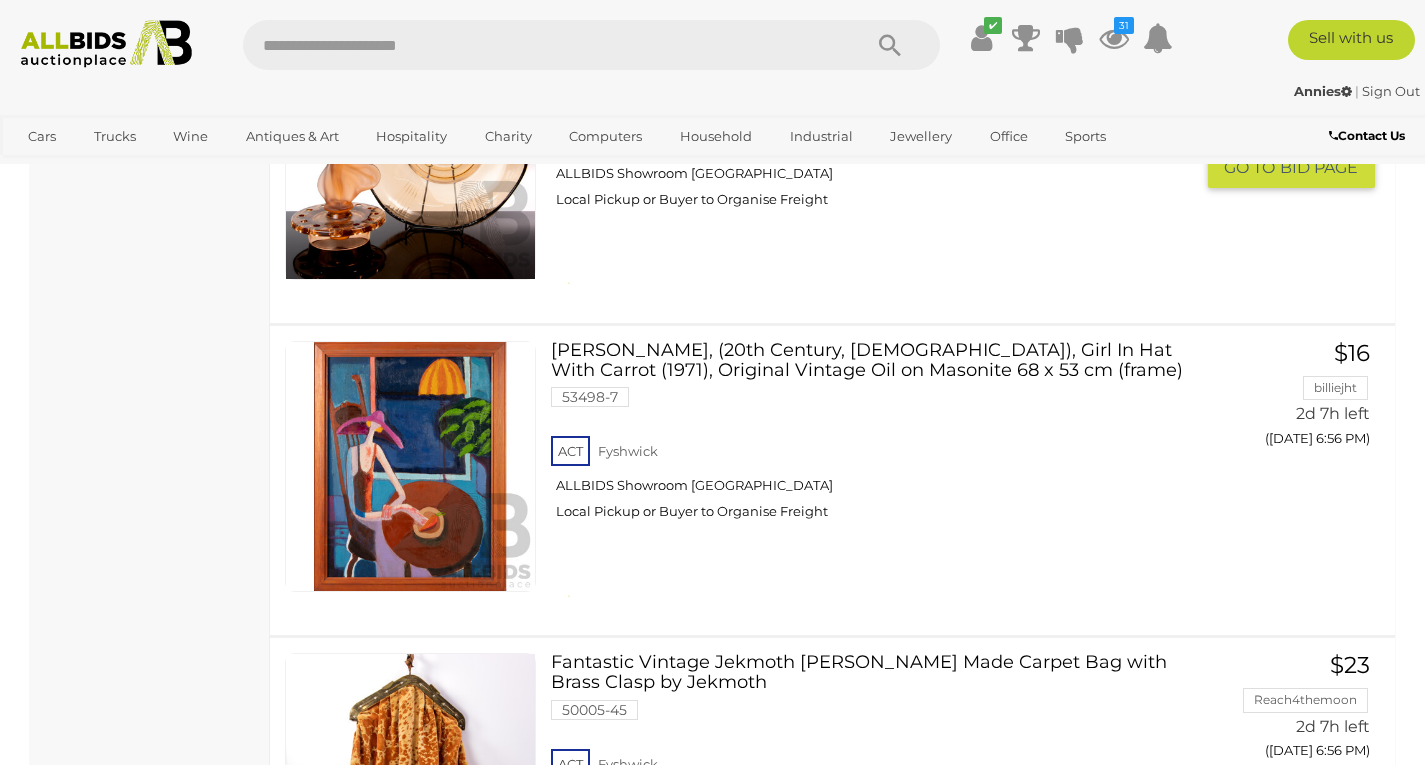 scroll, scrollTop: 11351, scrollLeft: 0, axis: vertical 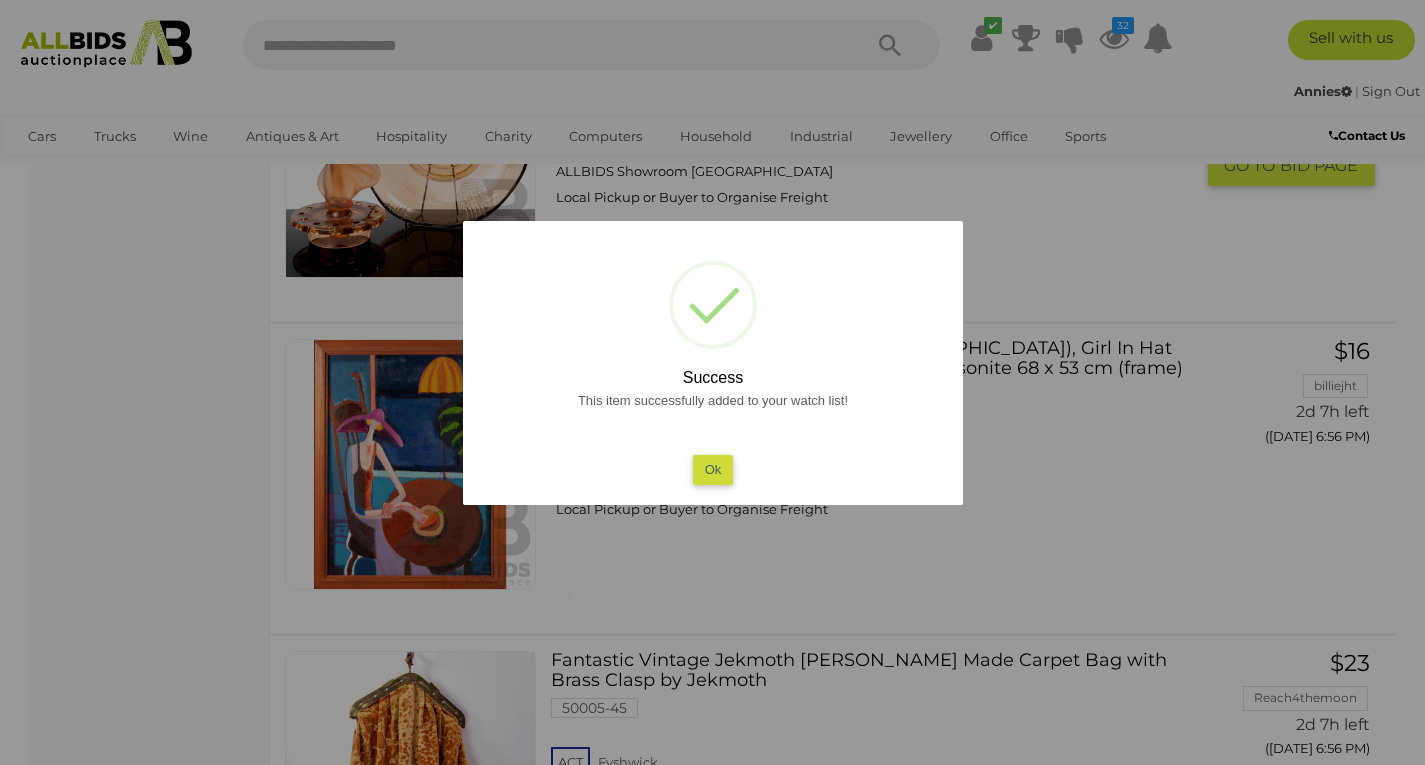 click on "Ok" at bounding box center [712, 469] 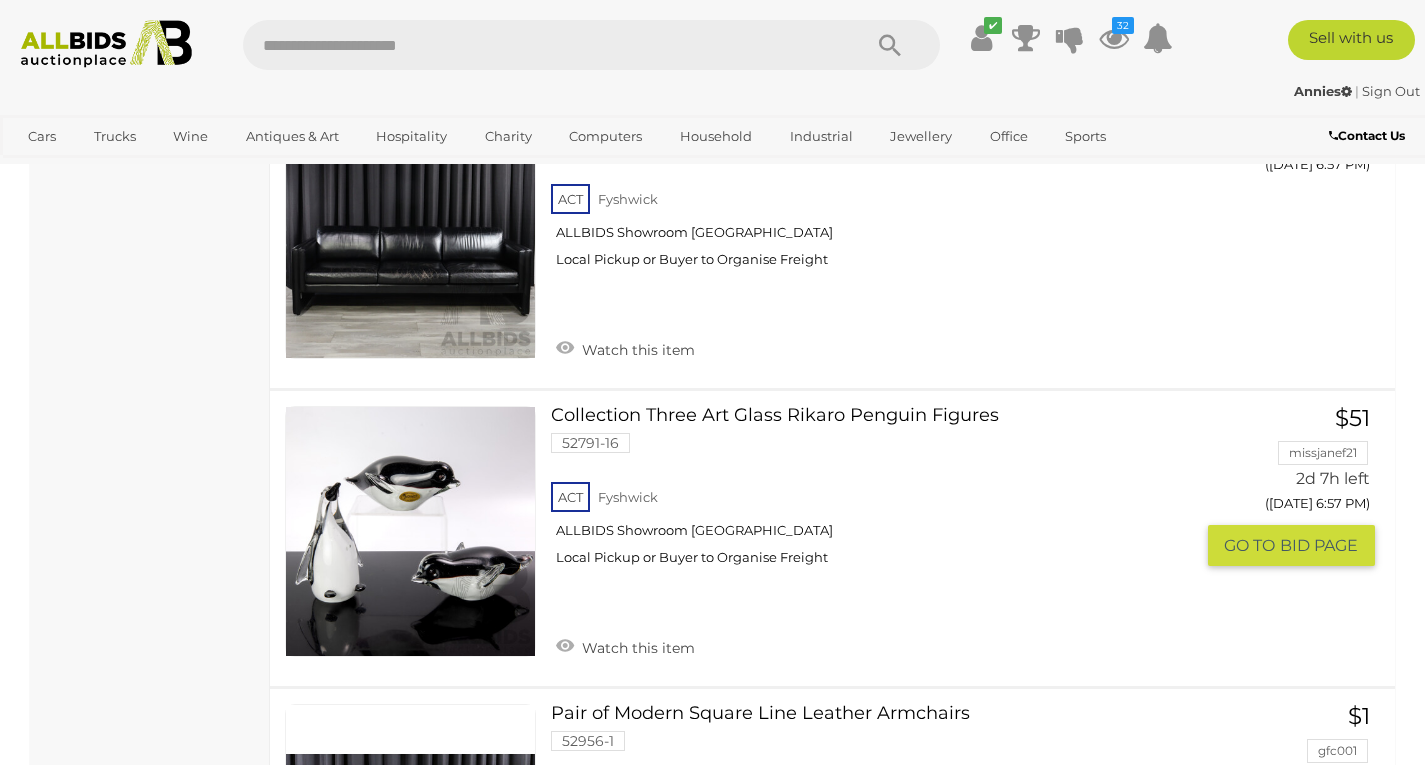 scroll, scrollTop: 12751, scrollLeft: 0, axis: vertical 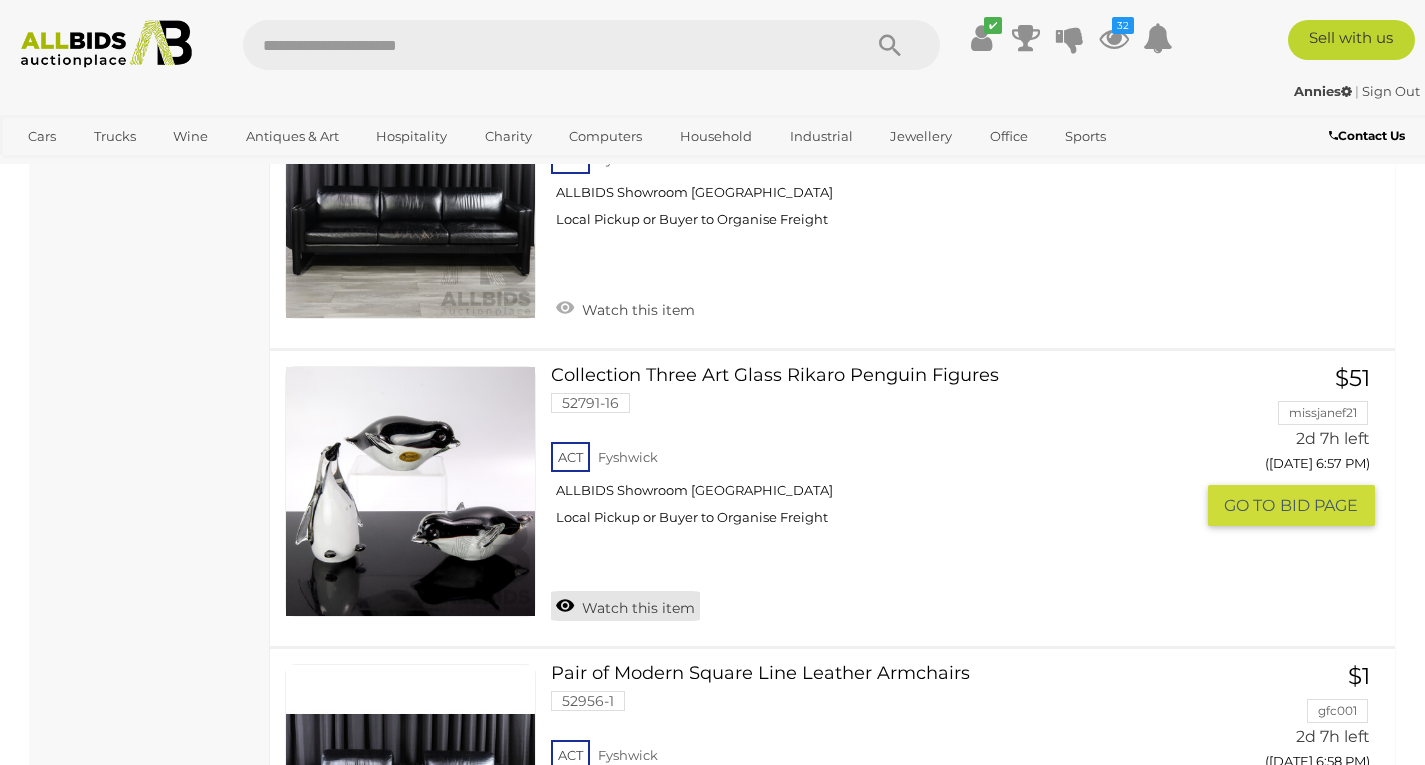 click on "Watch this item" at bounding box center [625, 606] 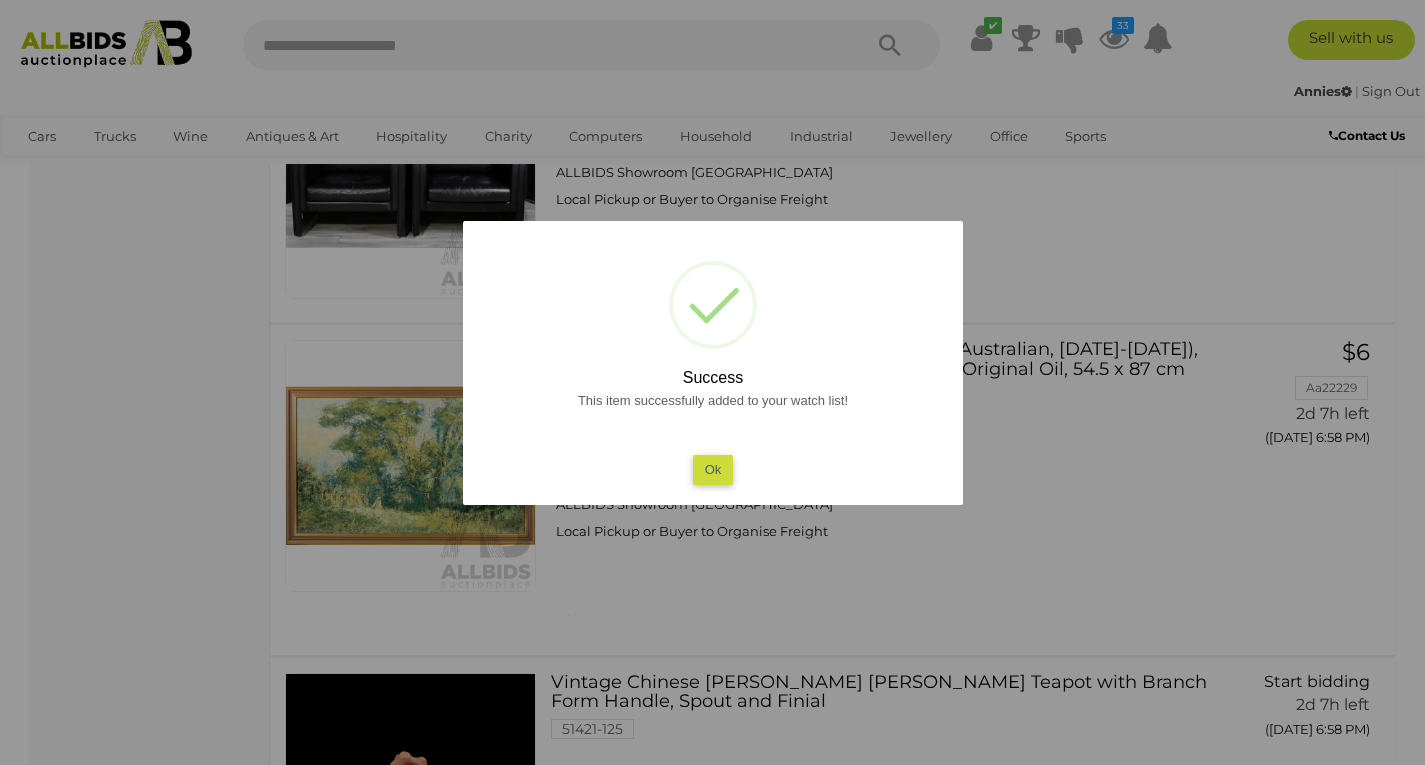 scroll, scrollTop: 13351, scrollLeft: 0, axis: vertical 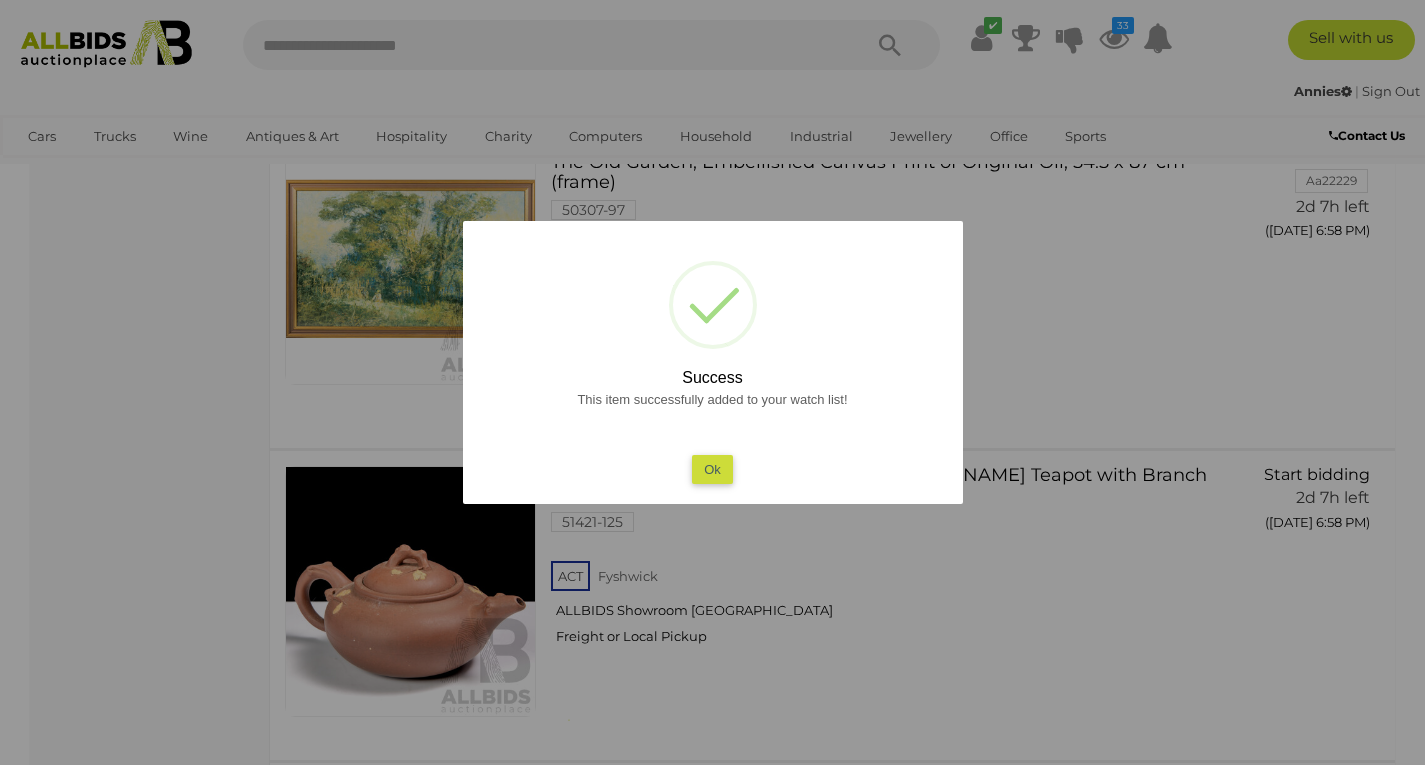 click on "Ok" at bounding box center [712, 469] 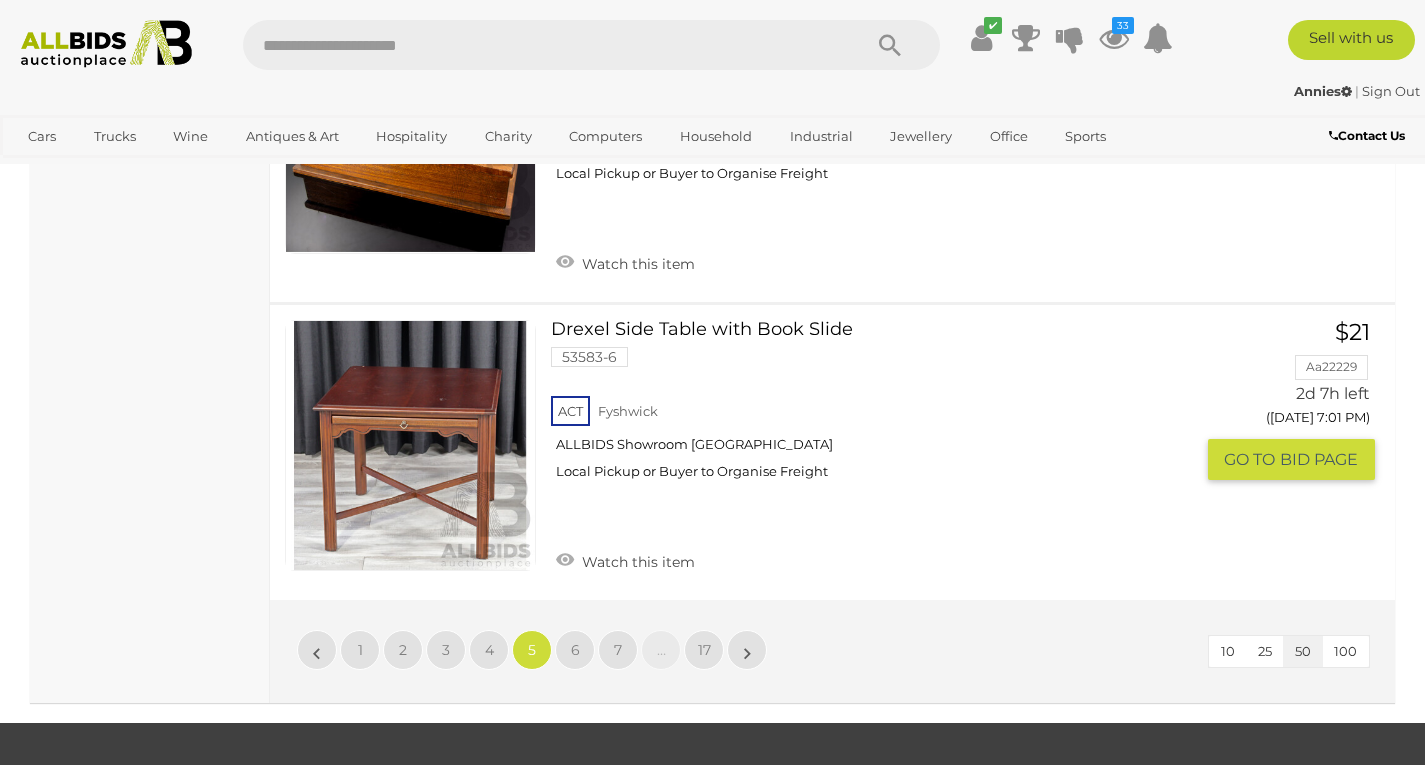 scroll, scrollTop: 15651, scrollLeft: 0, axis: vertical 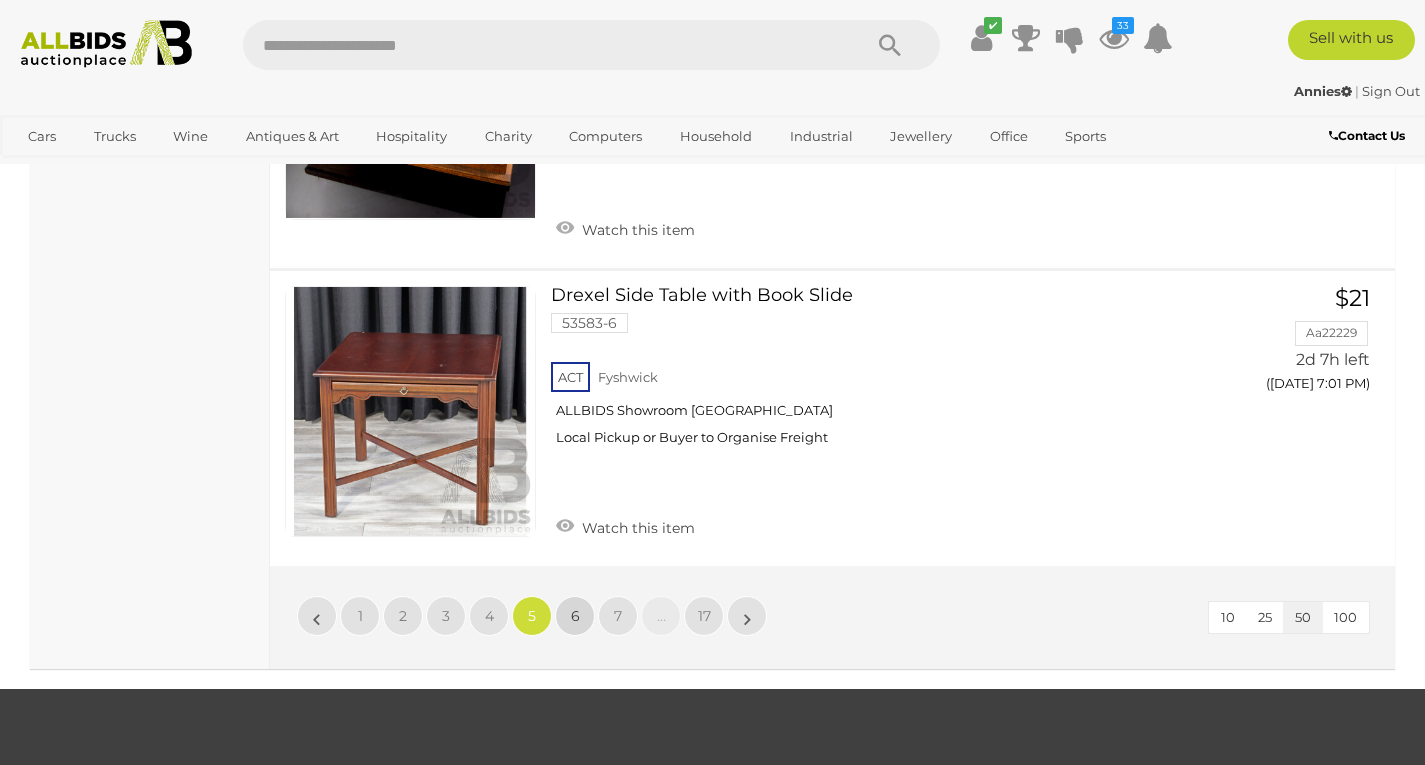 click on "6" at bounding box center (575, 616) 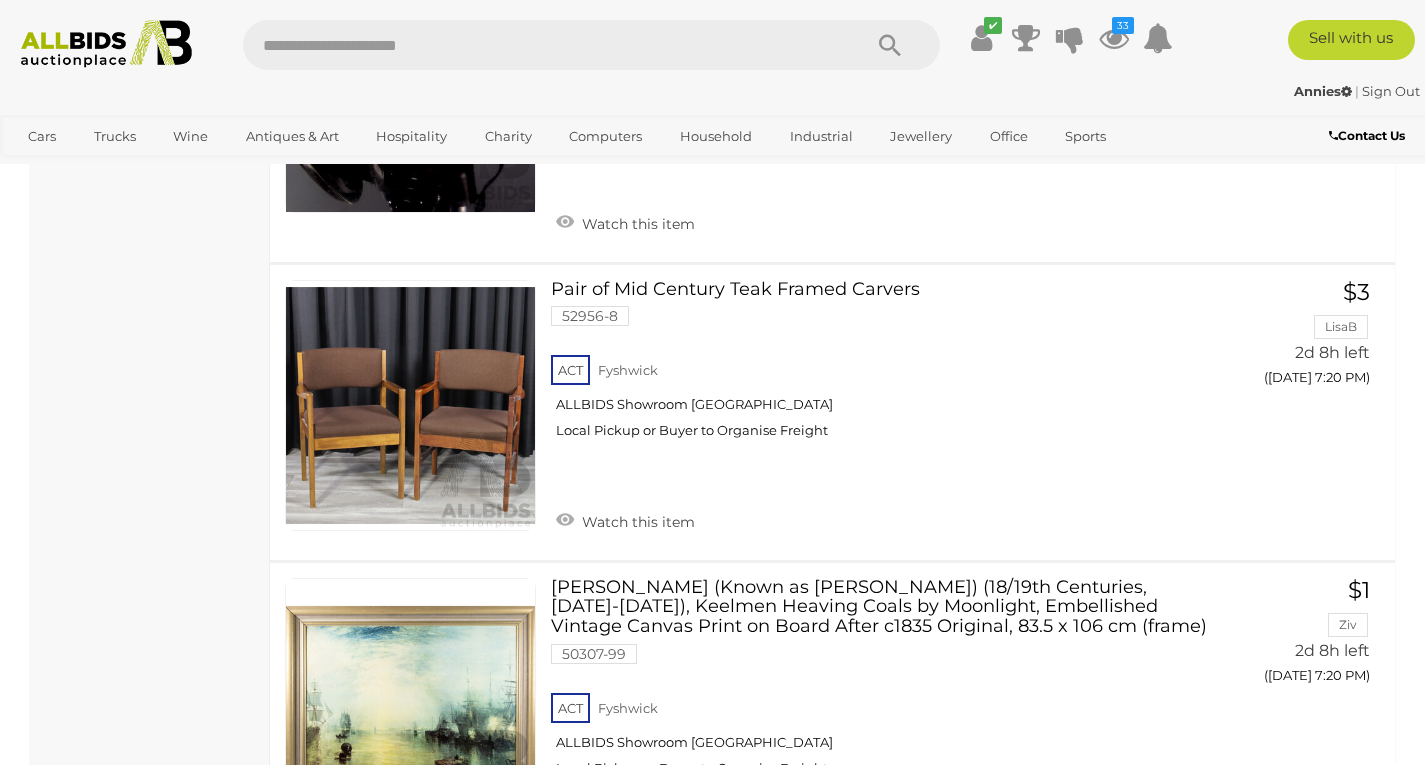 scroll, scrollTop: 14646, scrollLeft: 0, axis: vertical 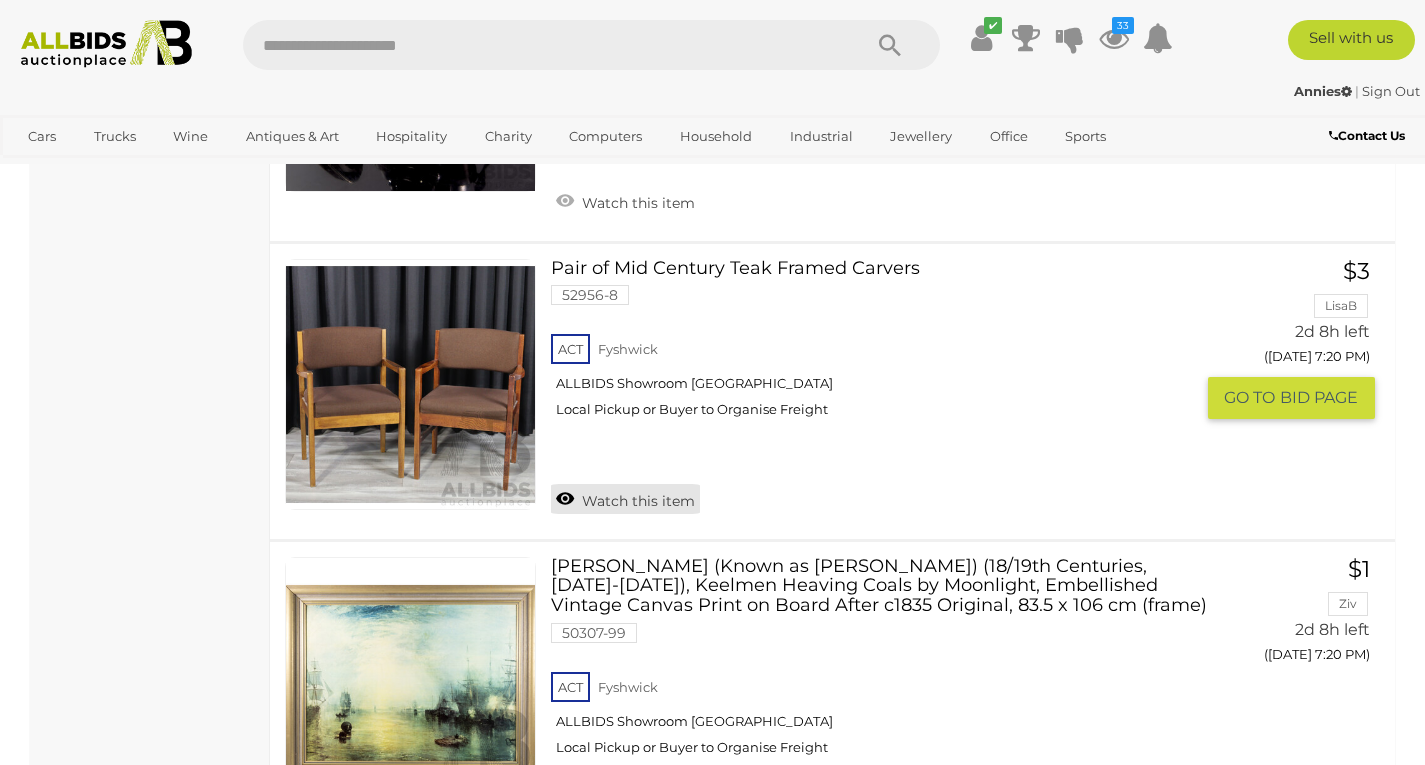 click on "Watch this item" at bounding box center (625, 499) 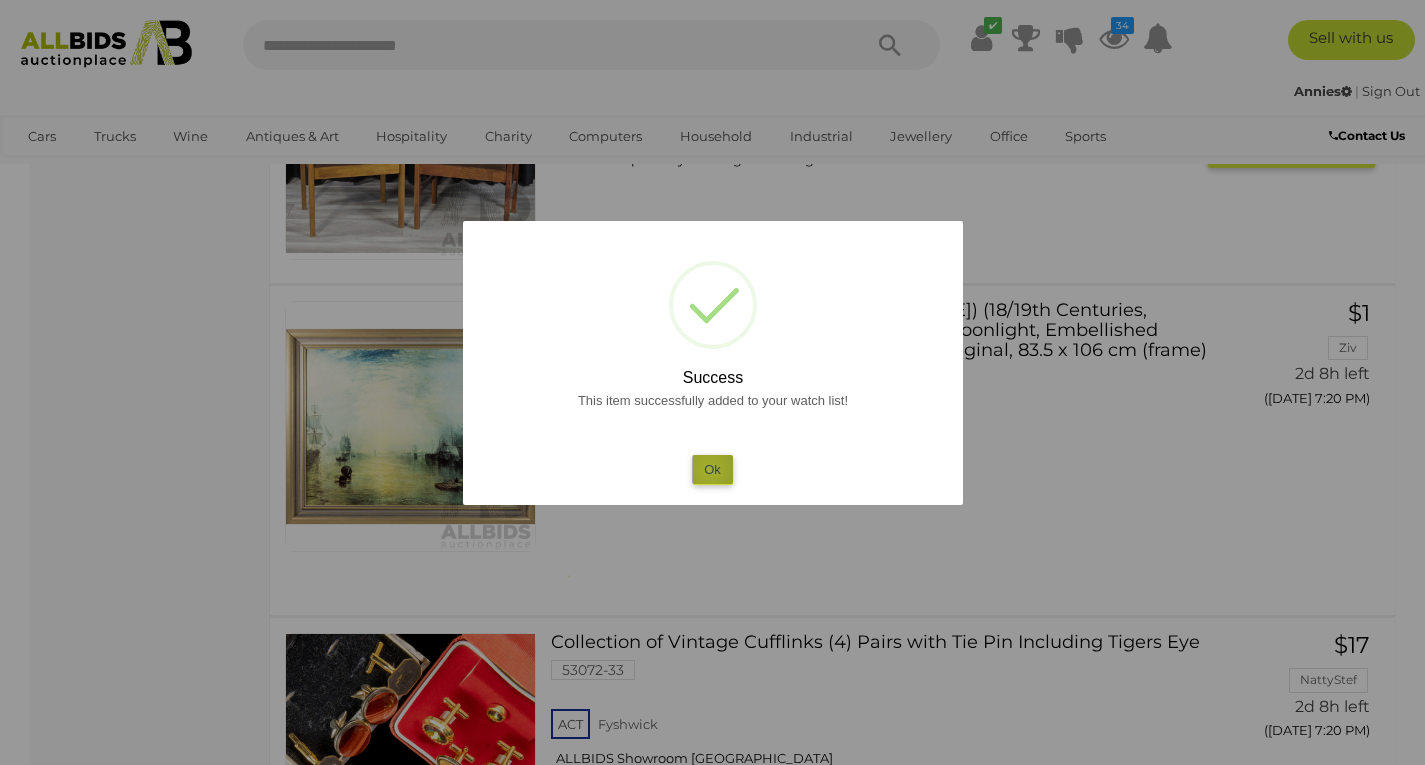 click on "Ok" at bounding box center (712, 469) 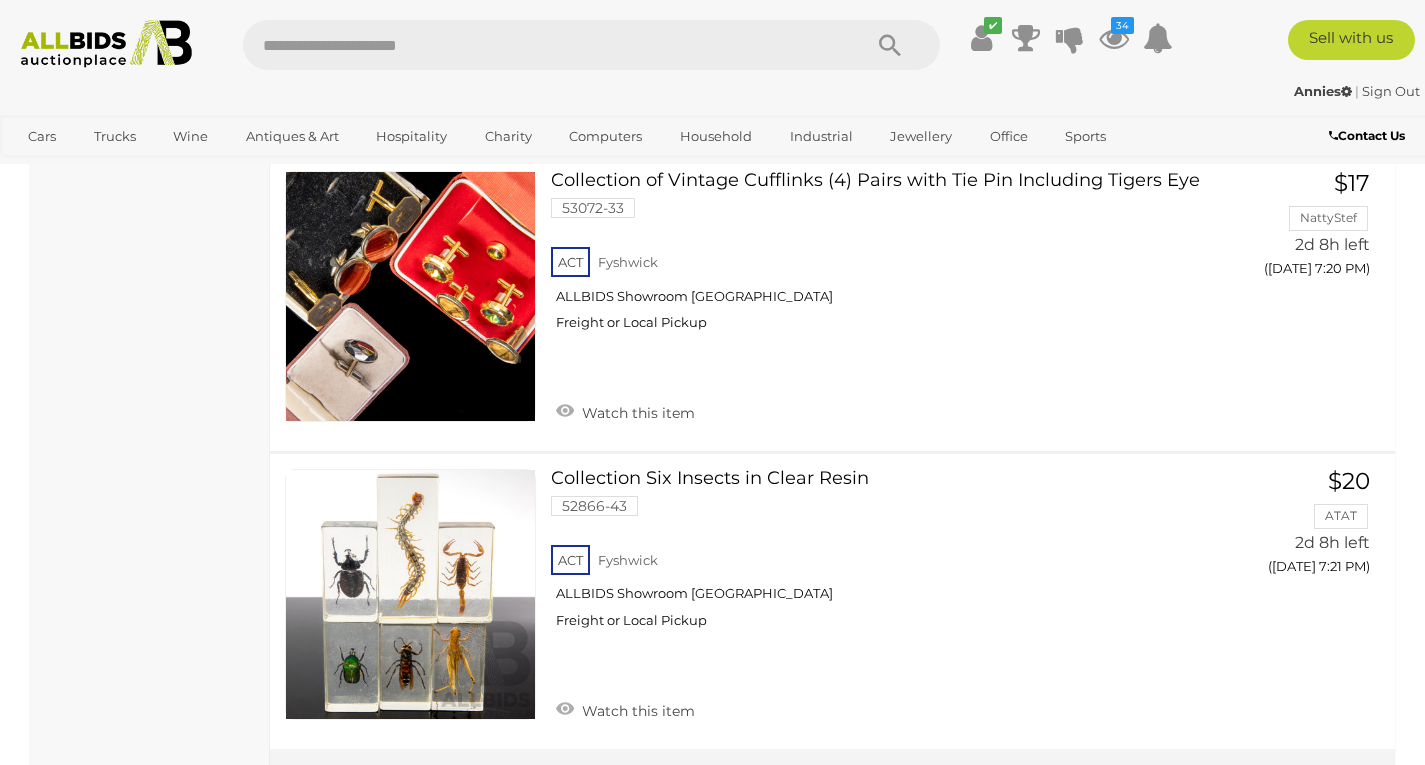 scroll, scrollTop: 15446, scrollLeft: 0, axis: vertical 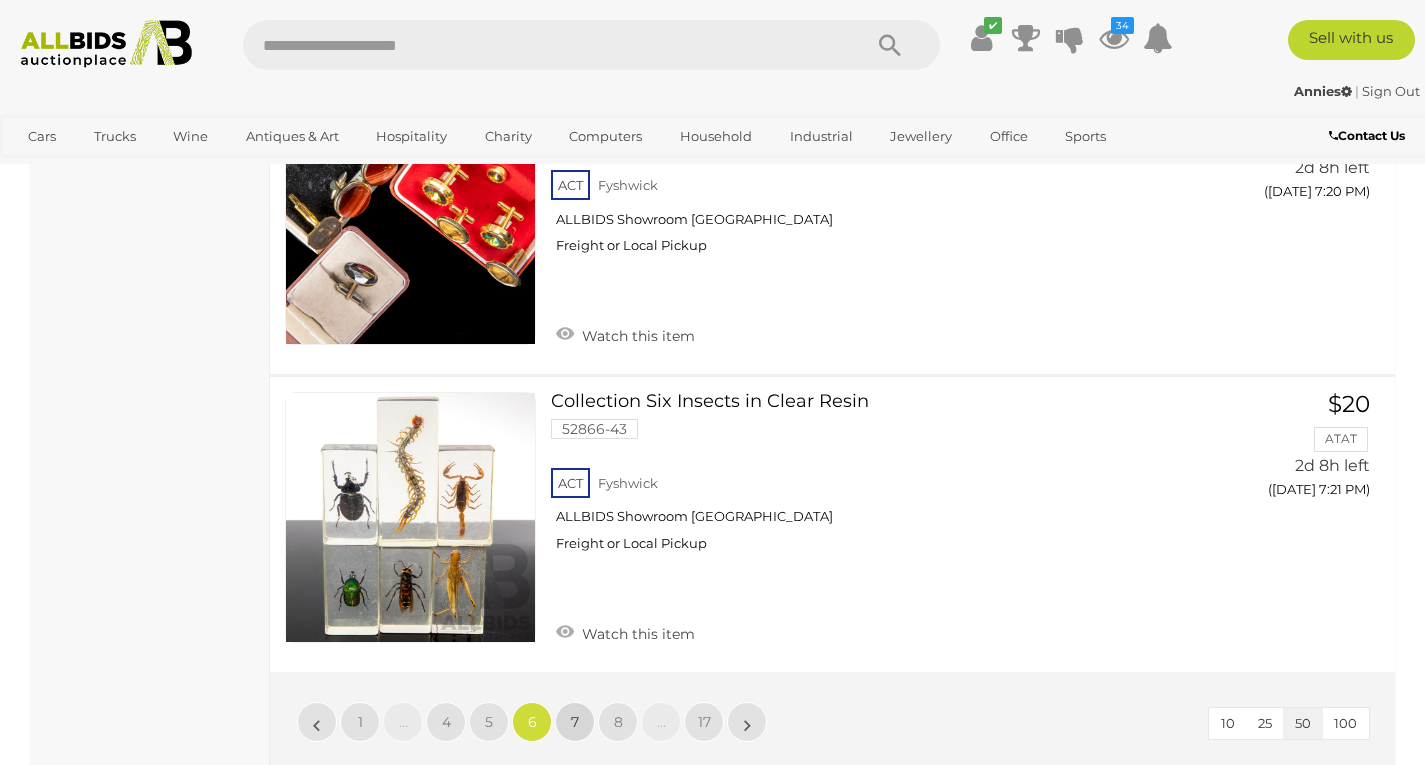 click on "7" at bounding box center (575, 722) 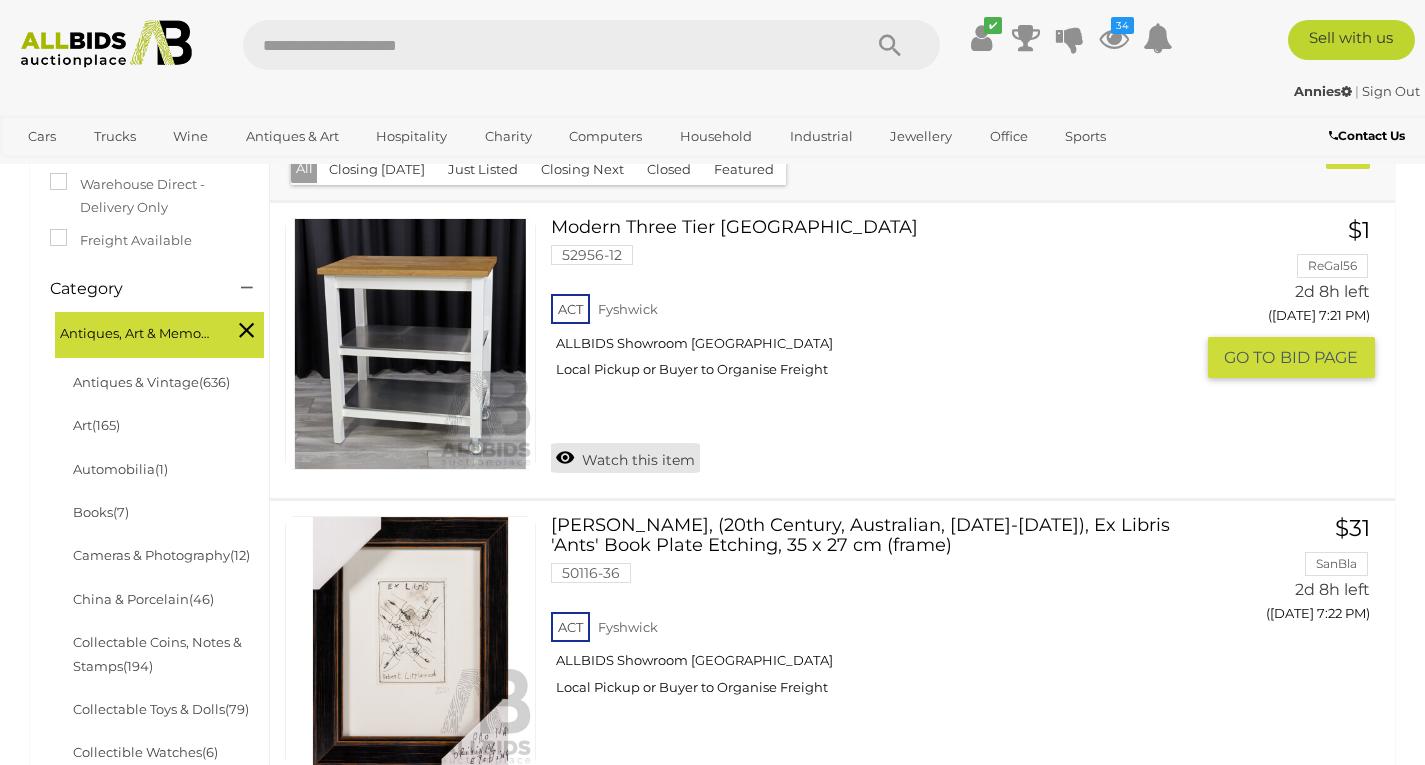 click on "Watch this item" at bounding box center [625, 458] 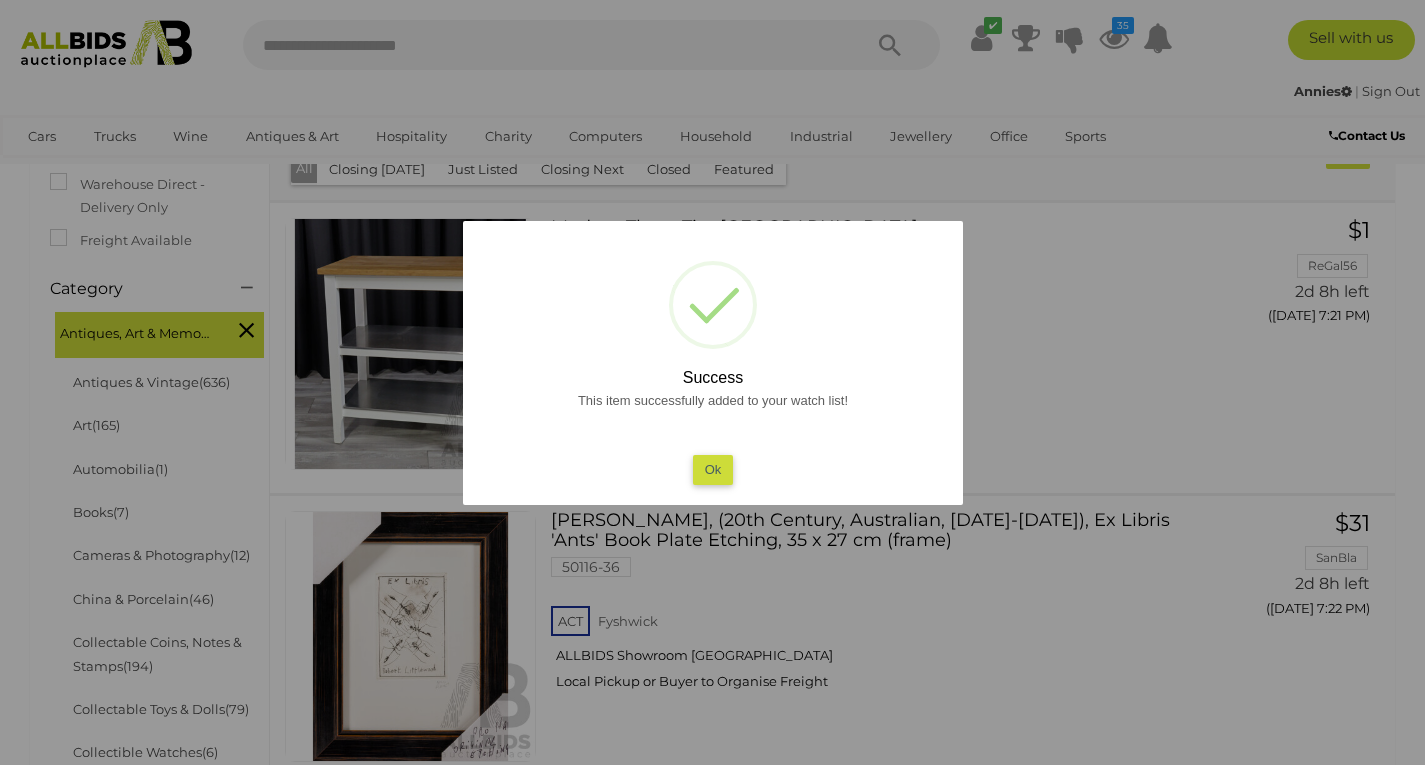 click on "Ok" at bounding box center [712, 469] 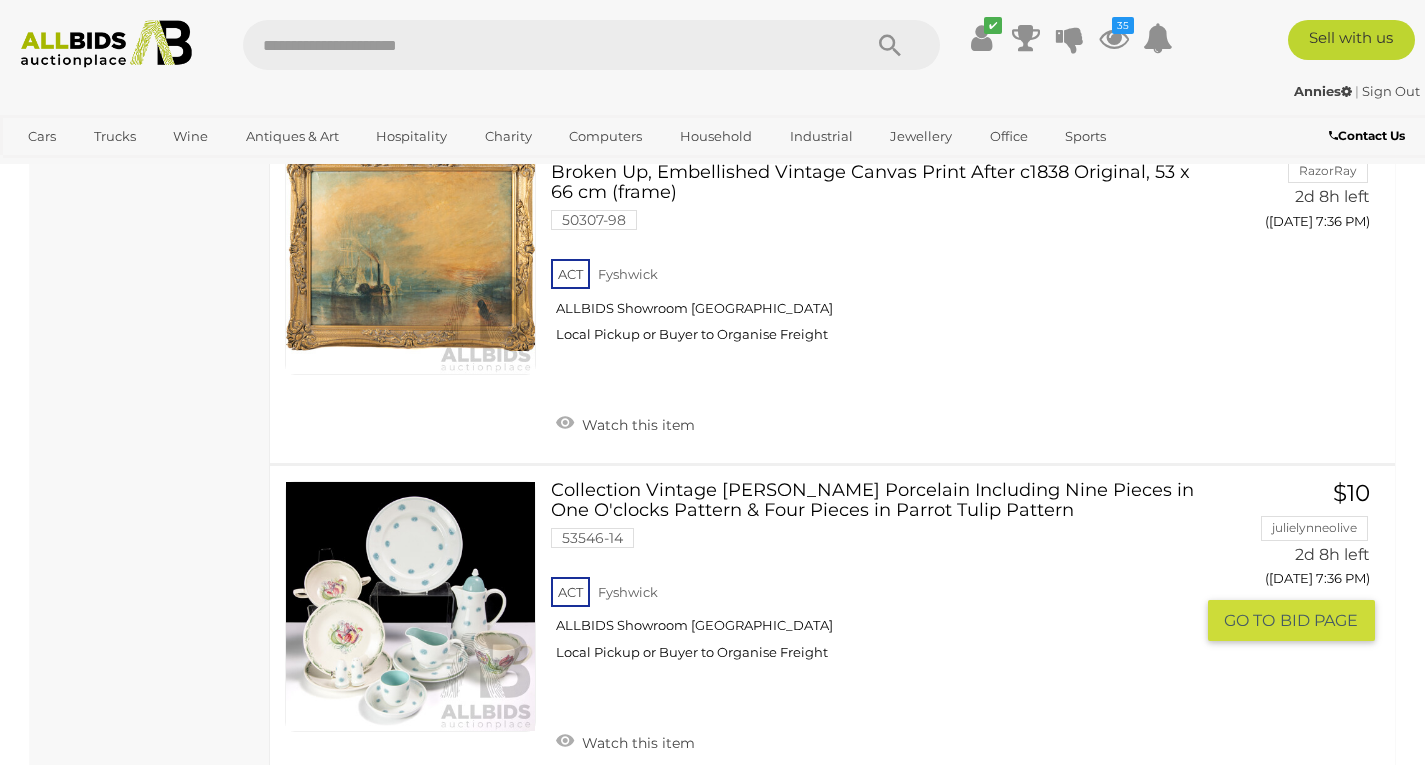 scroll, scrollTop: 11346, scrollLeft: 0, axis: vertical 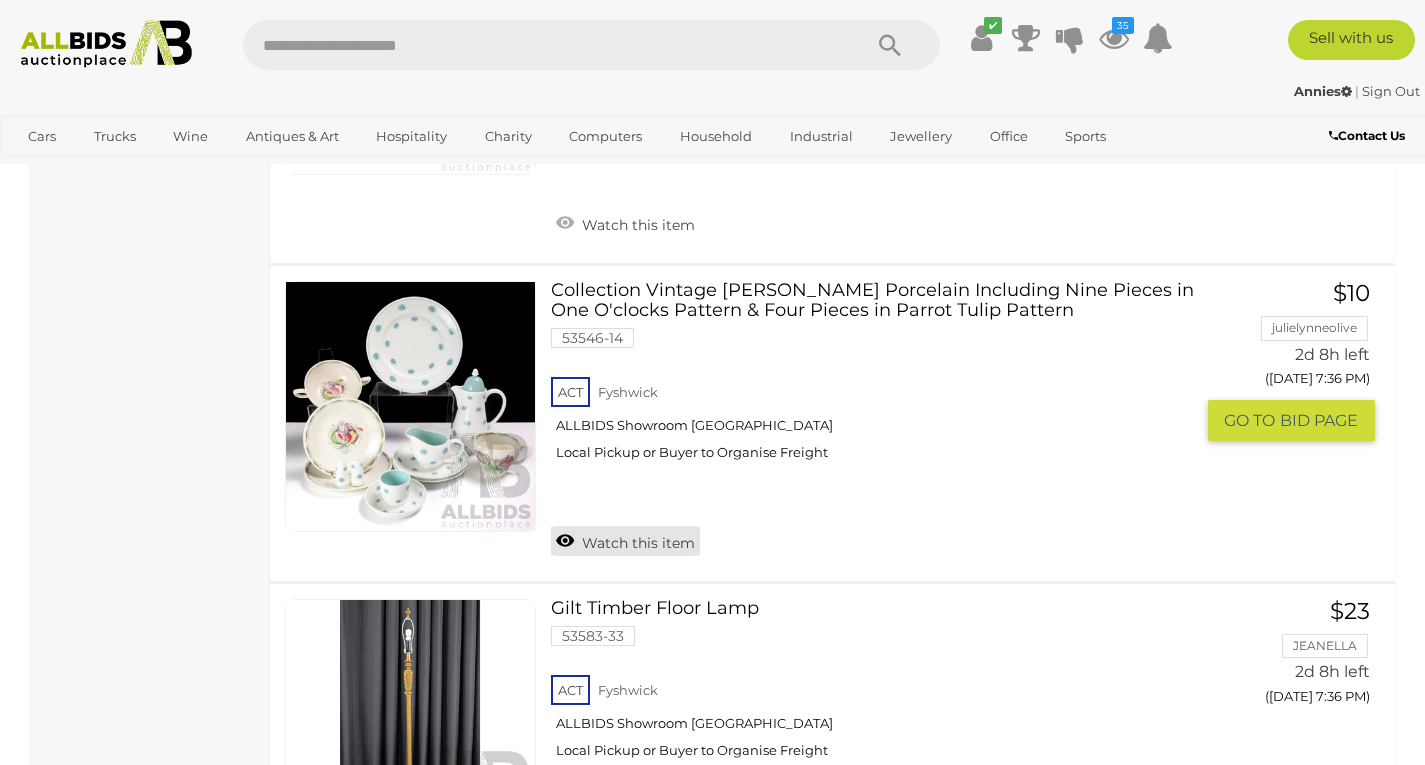 click on "Watch this item" at bounding box center (625, 541) 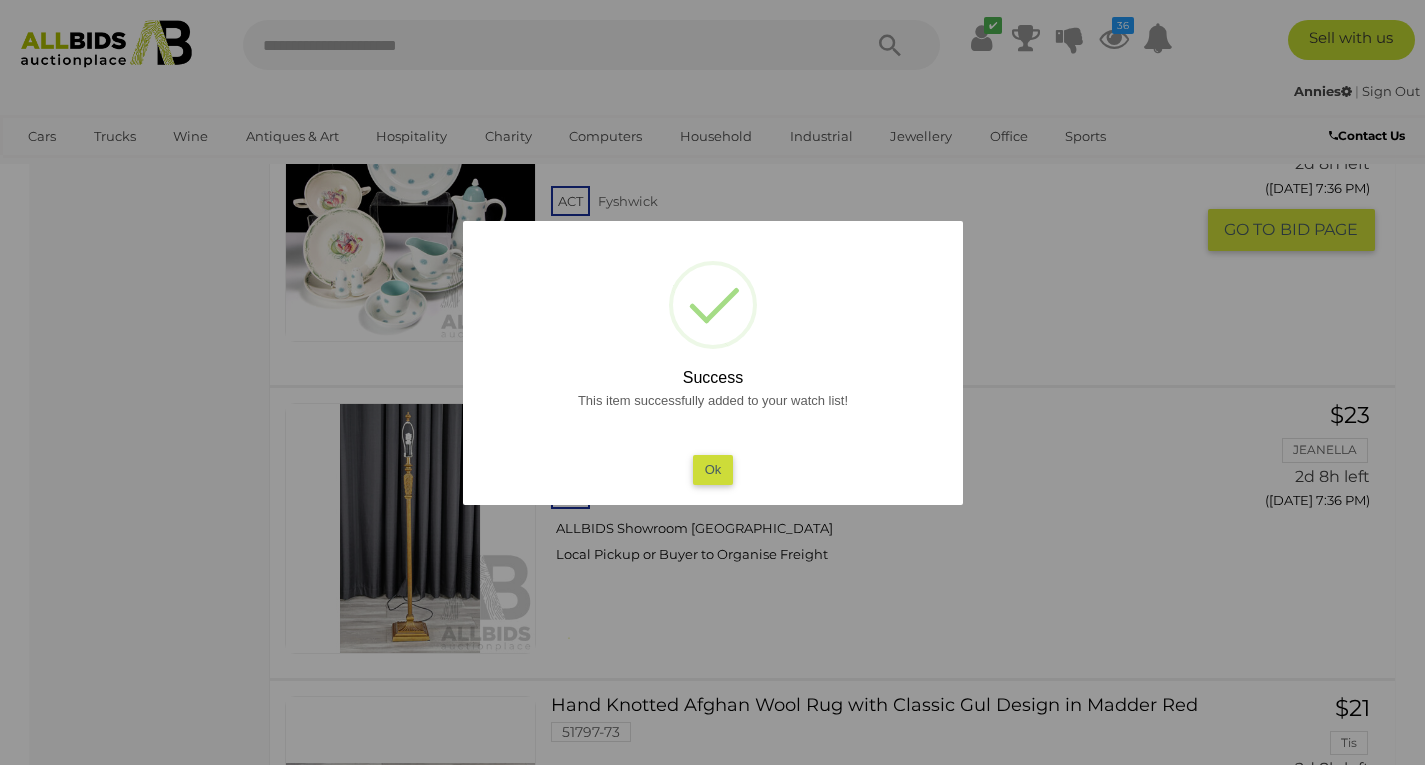 click on "Ok" at bounding box center [712, 469] 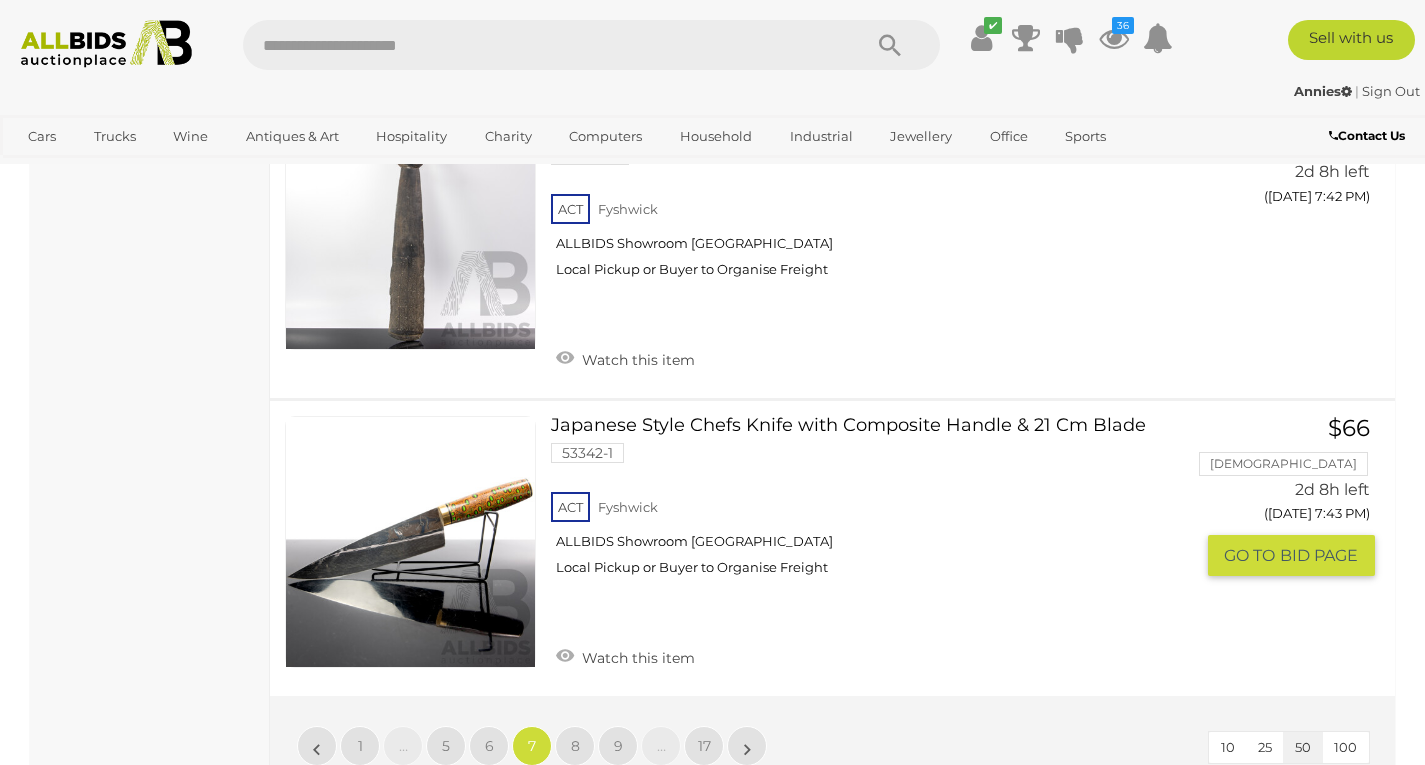 scroll, scrollTop: 15646, scrollLeft: 0, axis: vertical 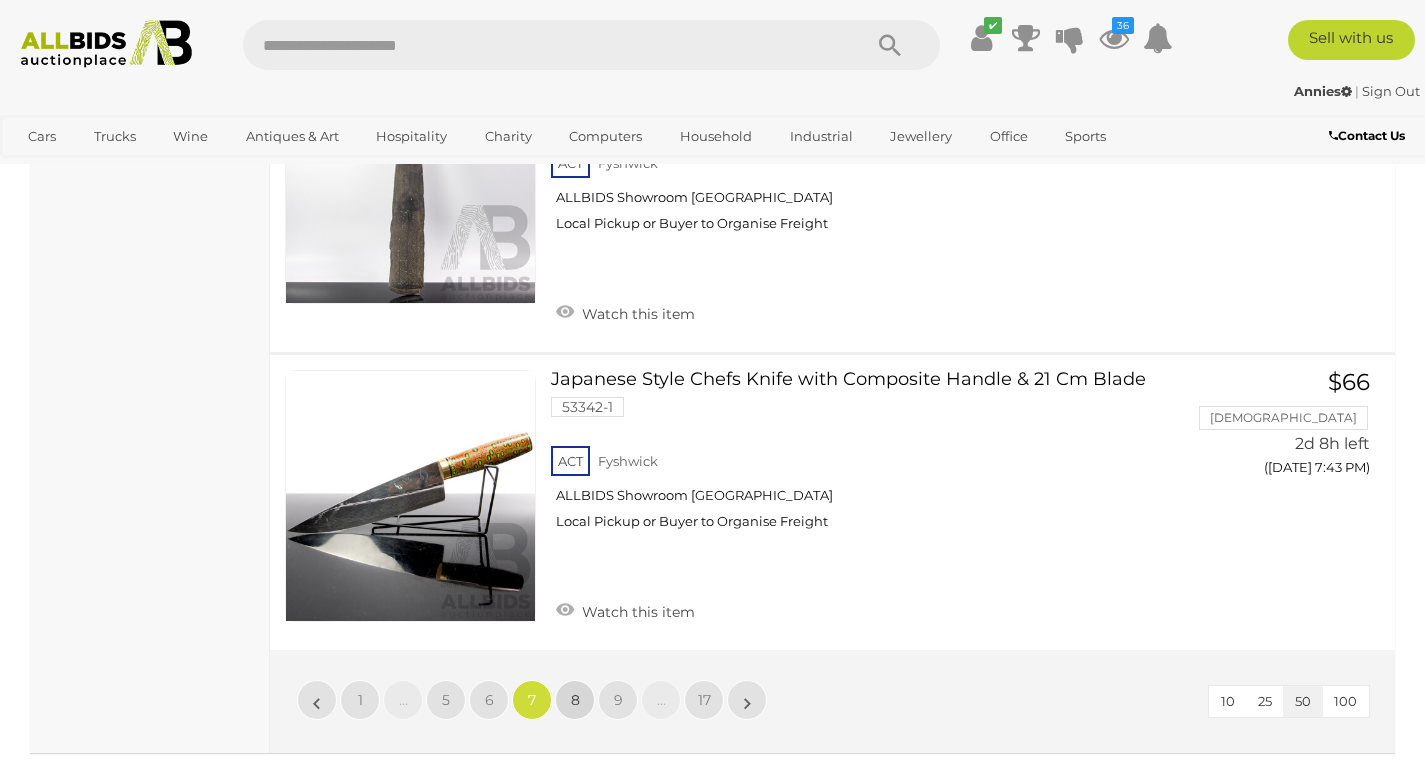 click on "8" at bounding box center [575, 700] 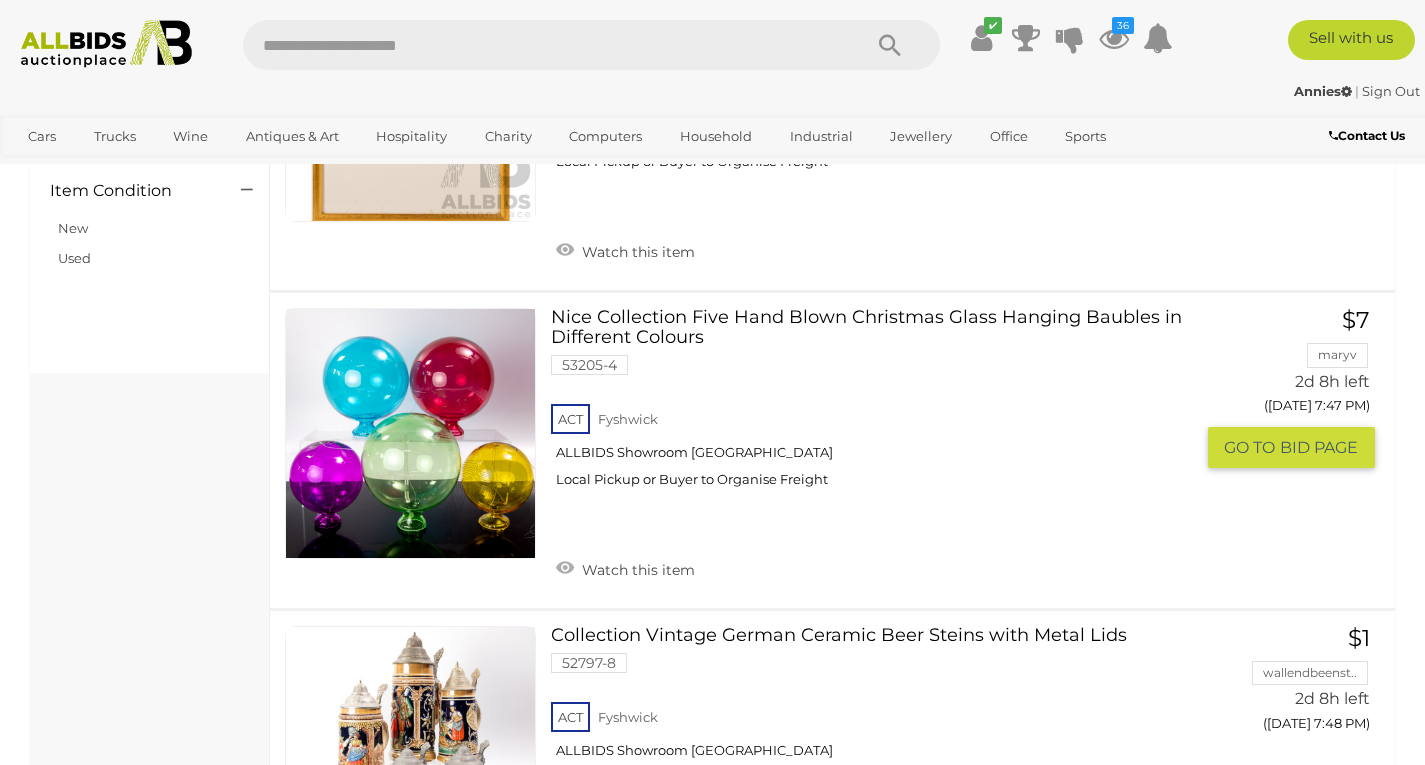 scroll, scrollTop: 1646, scrollLeft: 0, axis: vertical 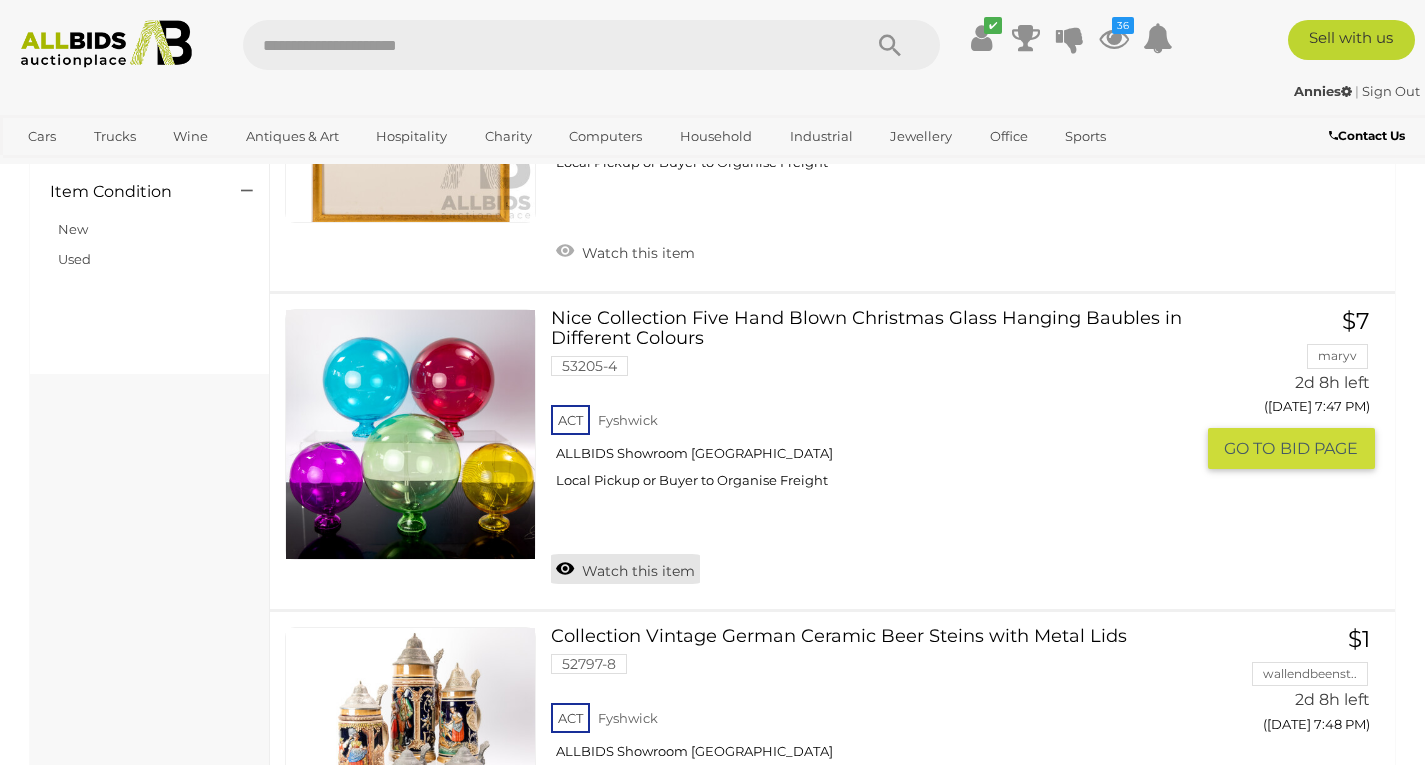 click on "Watch this item" at bounding box center (625, 569) 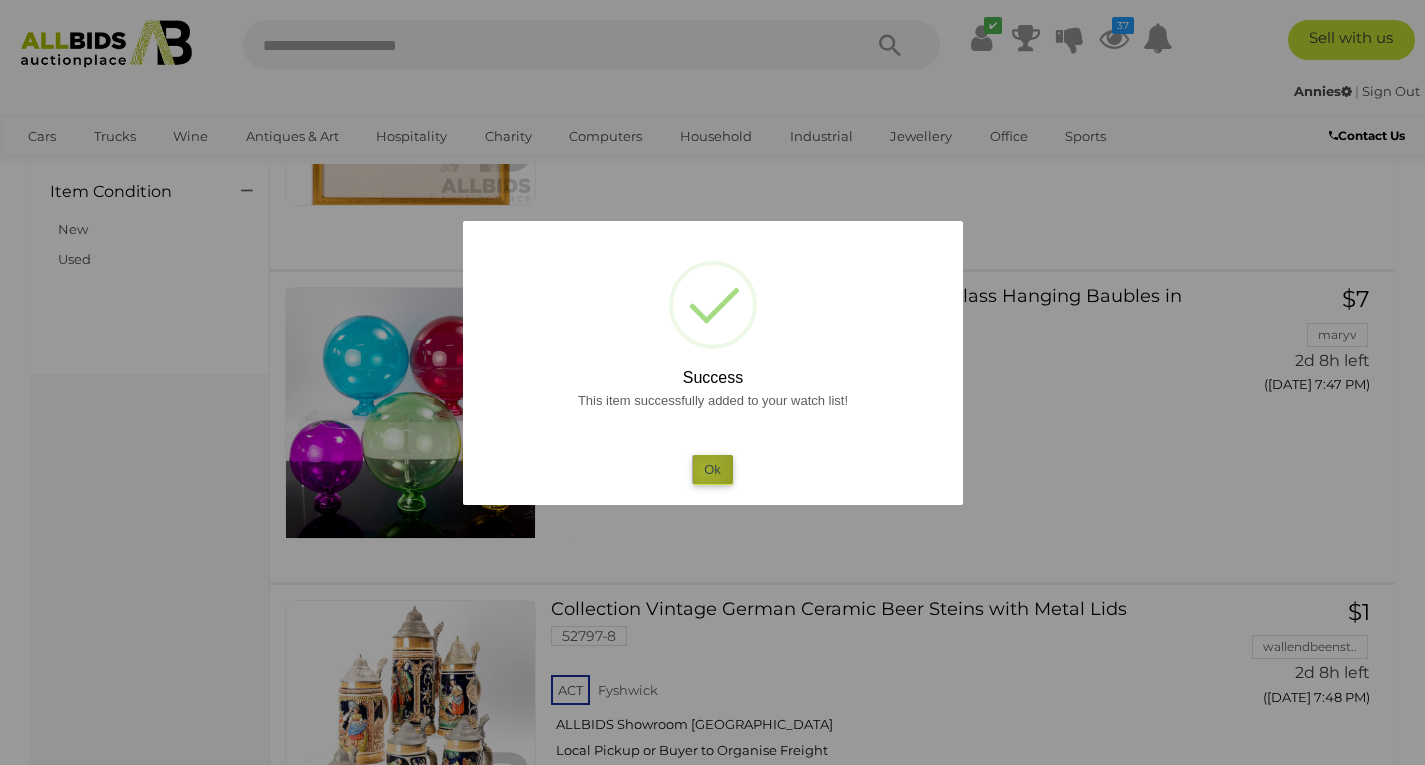 click on "Ok" at bounding box center [712, 469] 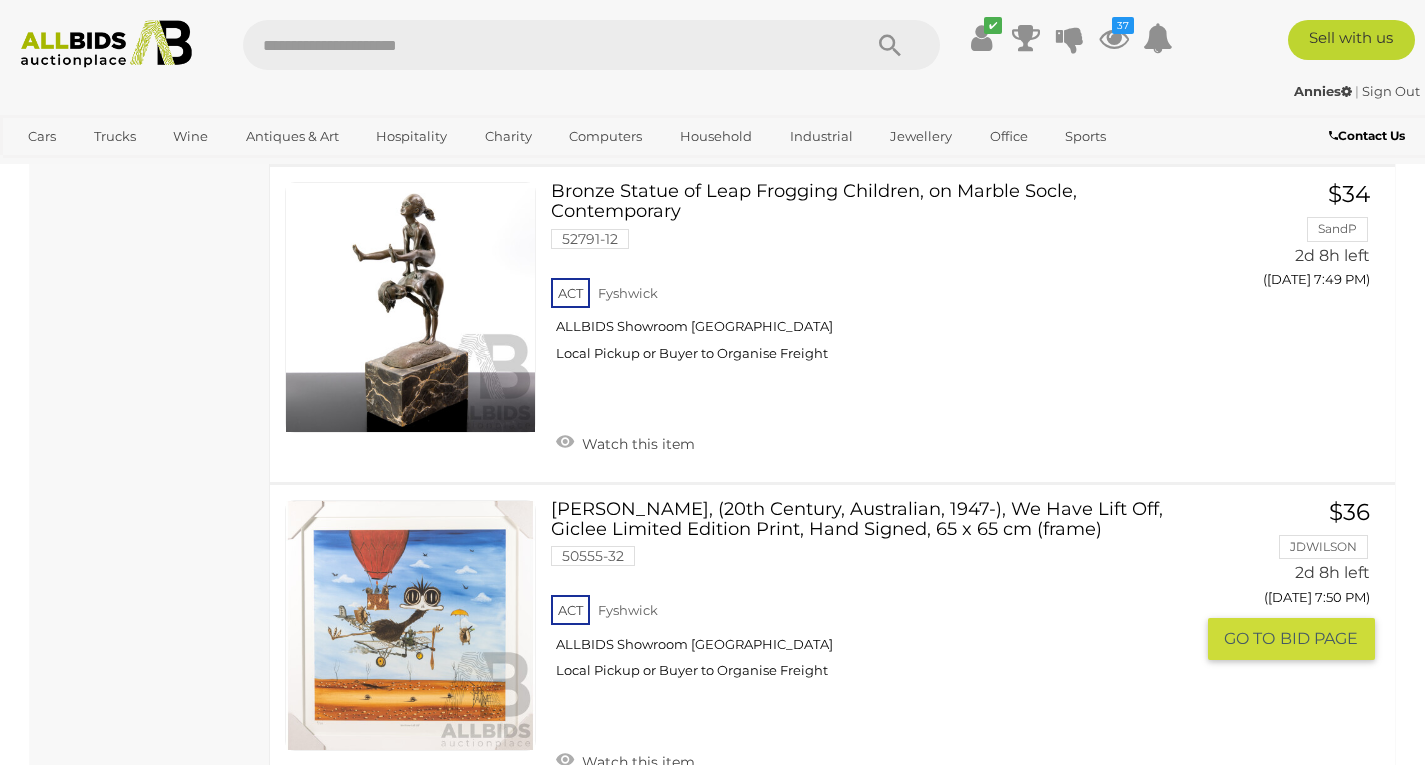 scroll, scrollTop: 2446, scrollLeft: 0, axis: vertical 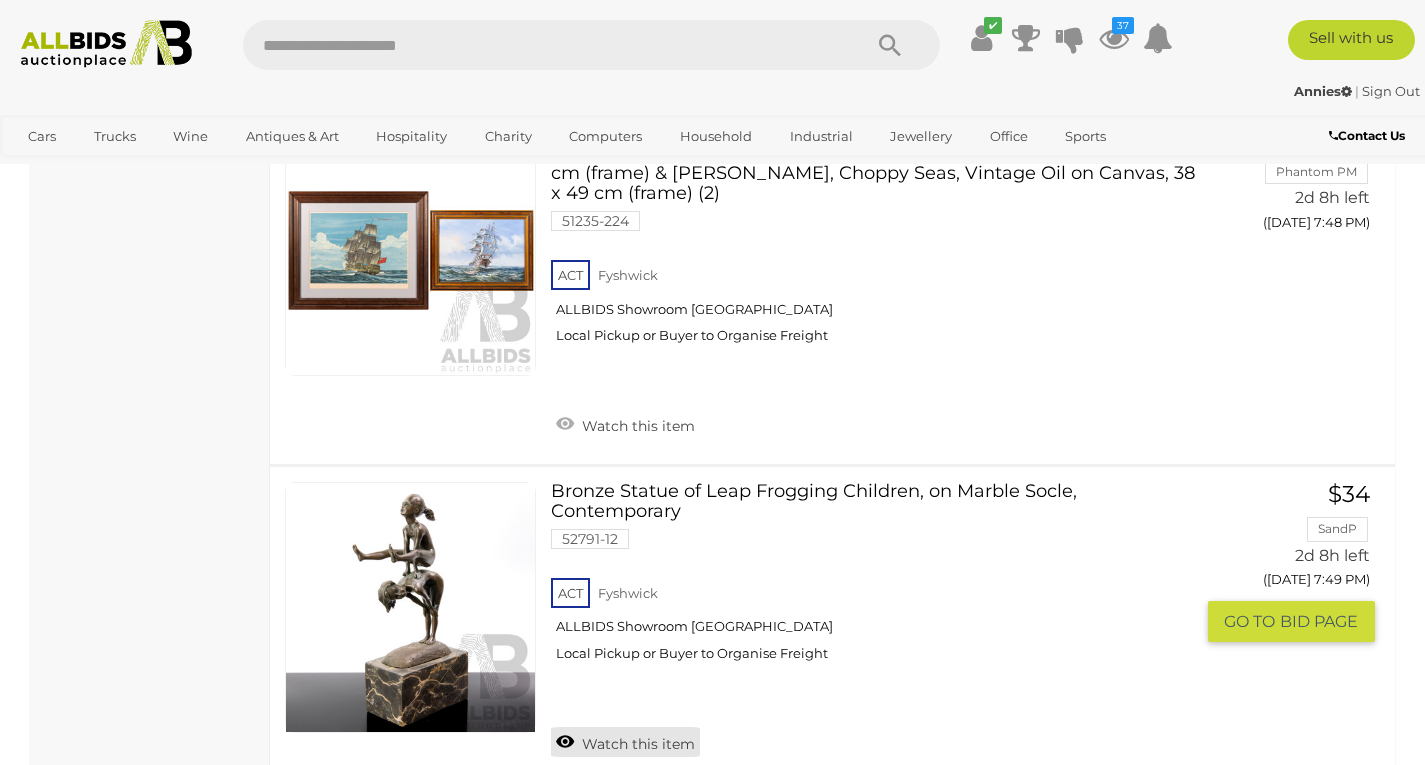 click on "Watch this item" at bounding box center (625, 742) 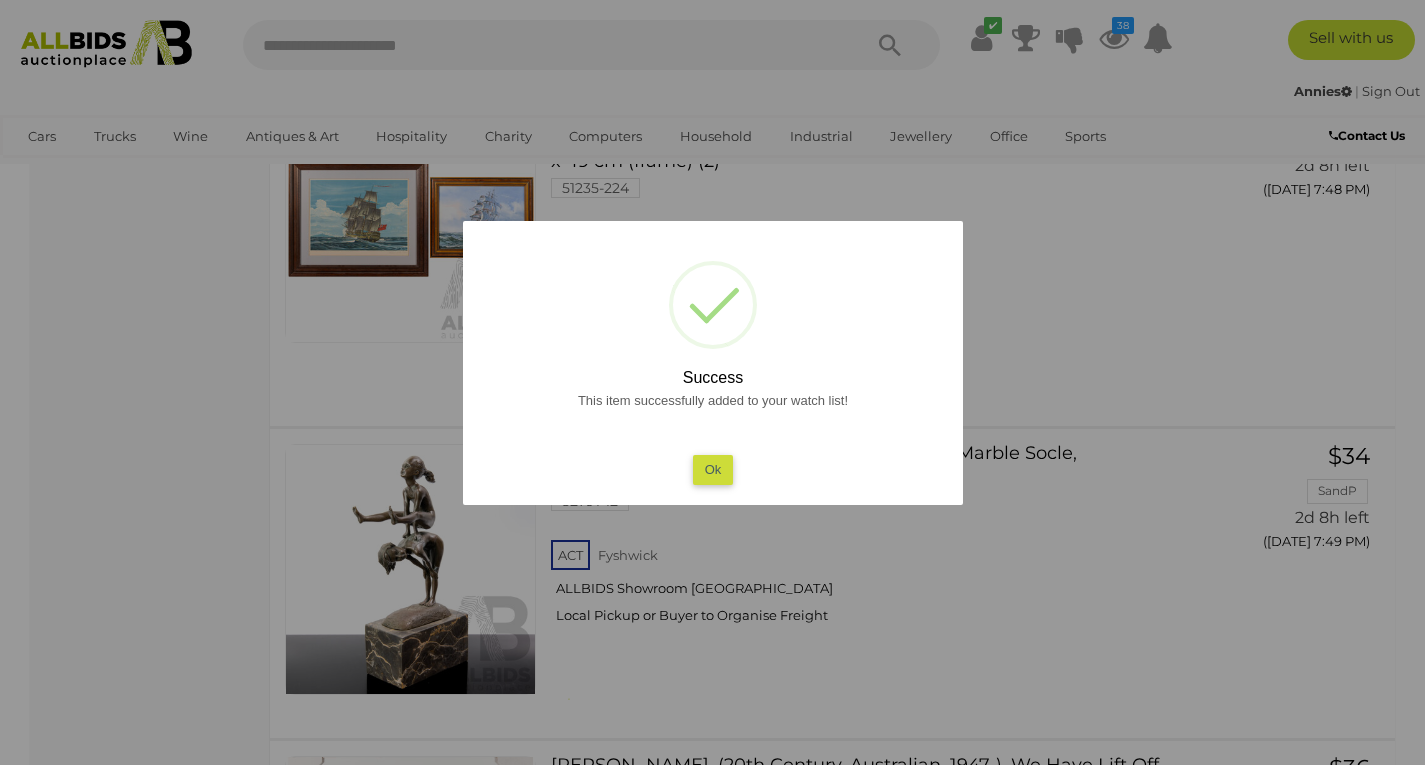 click on "Ok" at bounding box center (712, 469) 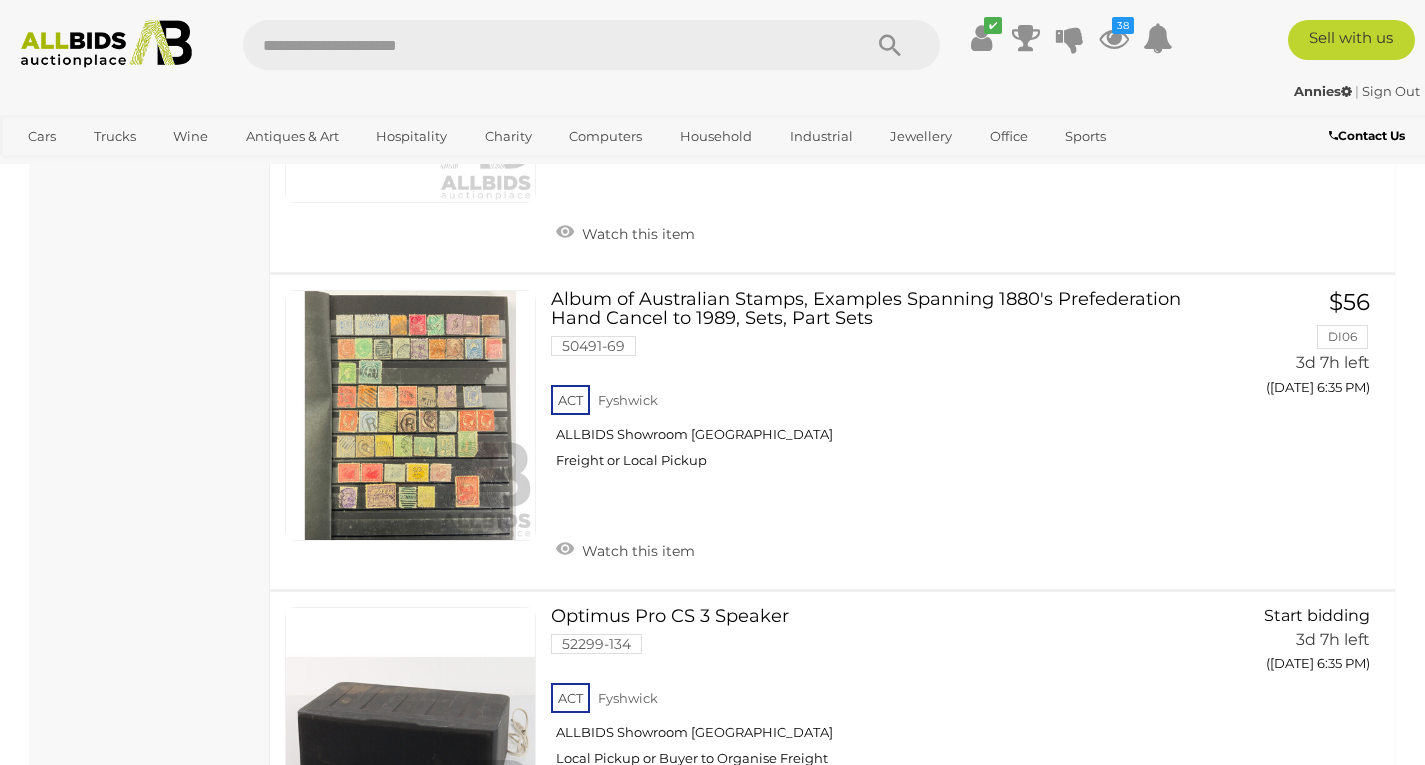 scroll, scrollTop: 11146, scrollLeft: 0, axis: vertical 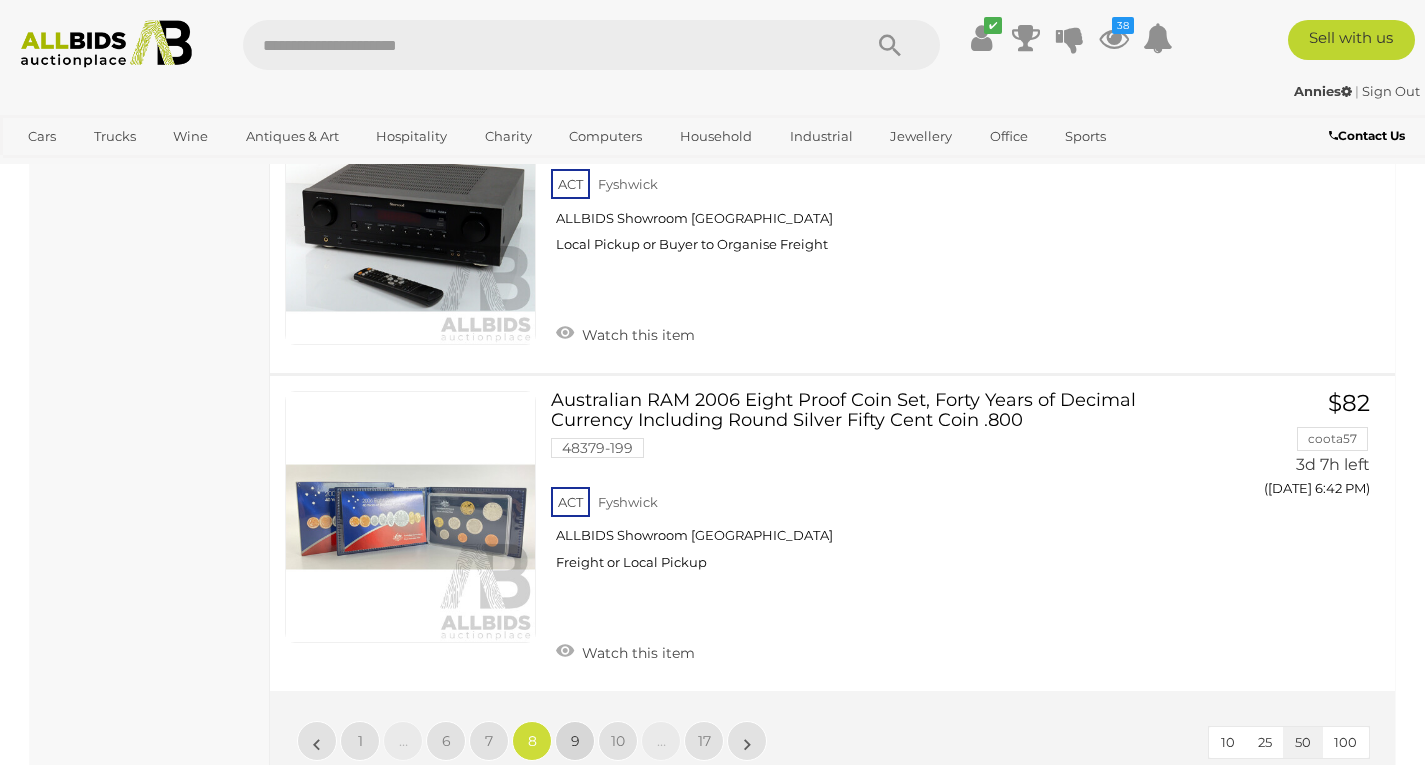 click on "9" at bounding box center [575, 741] 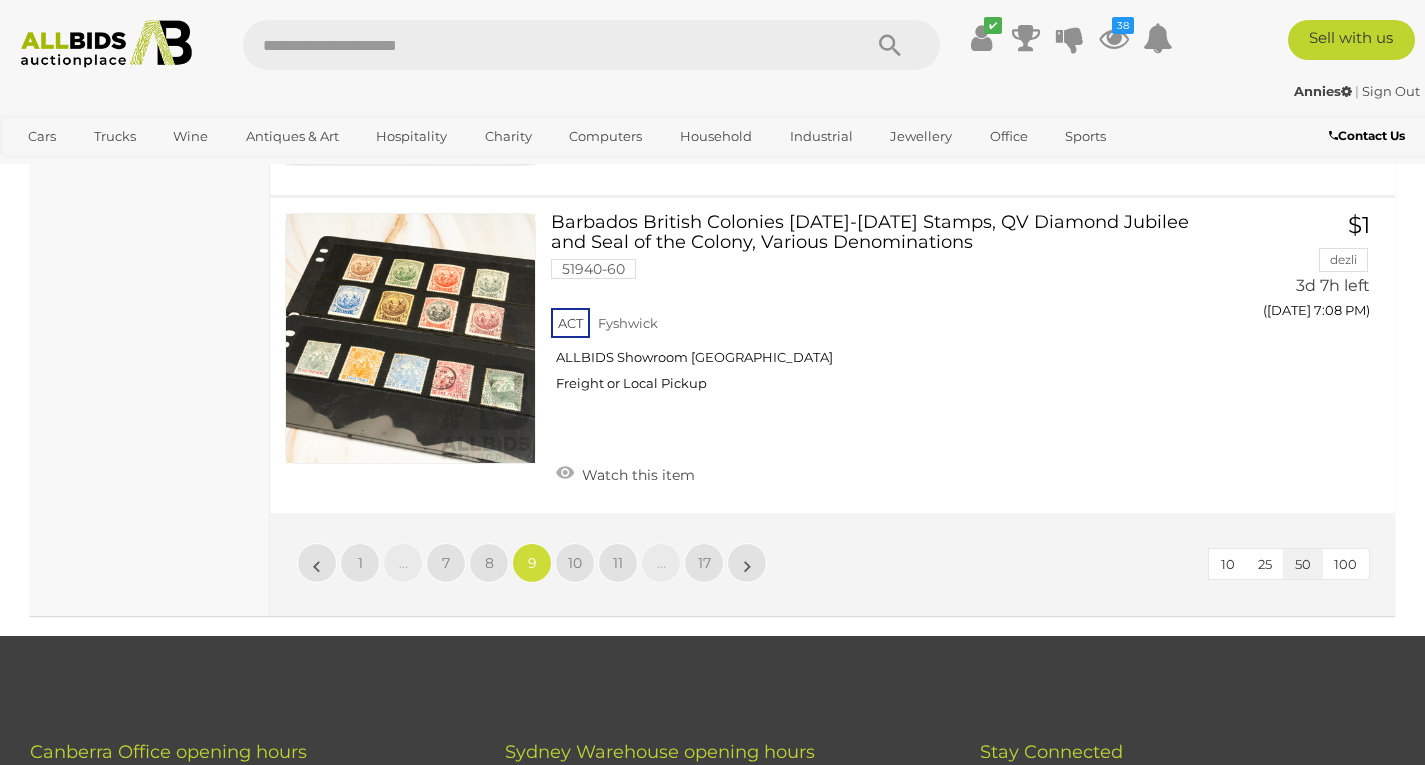 scroll, scrollTop: 16014, scrollLeft: 0, axis: vertical 